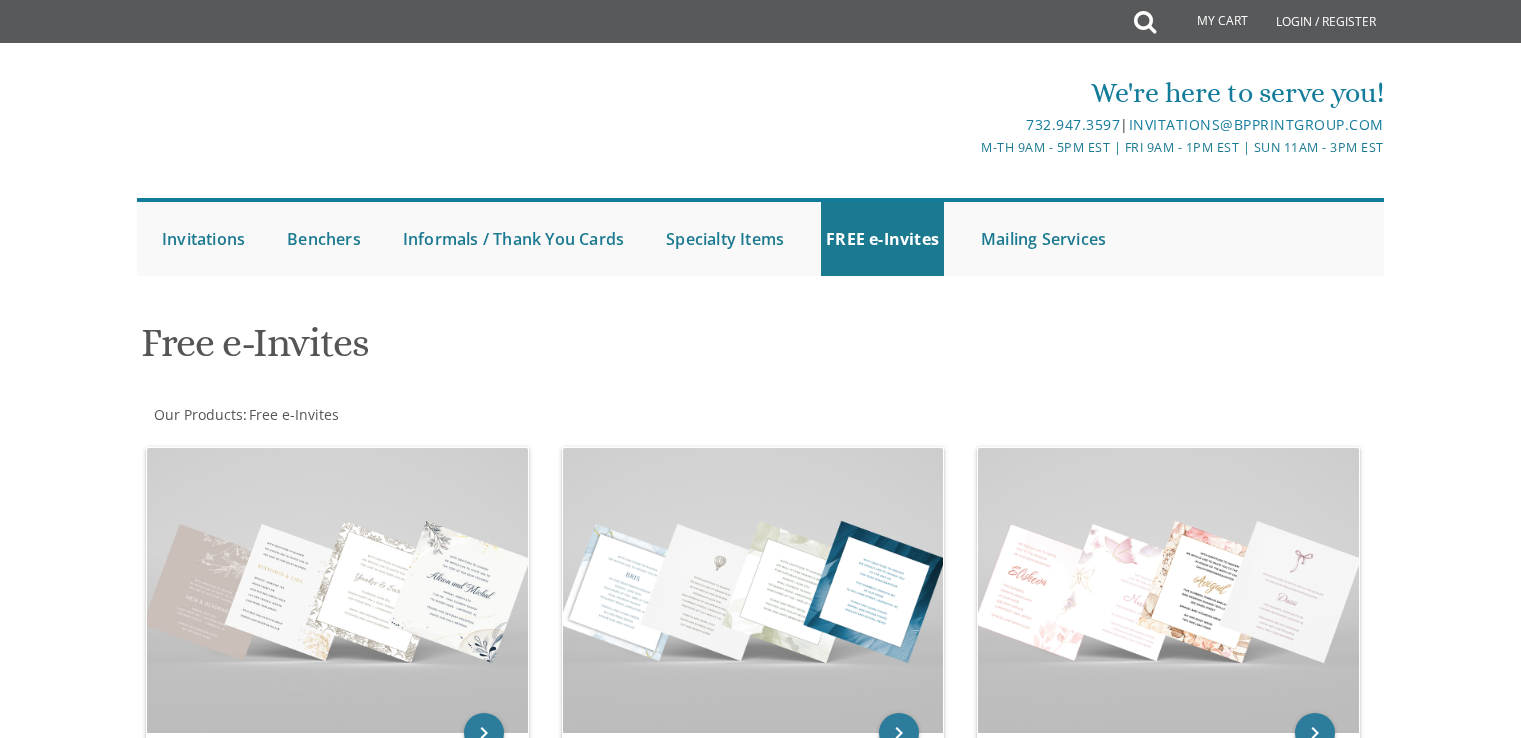 scroll, scrollTop: 769, scrollLeft: 0, axis: vertical 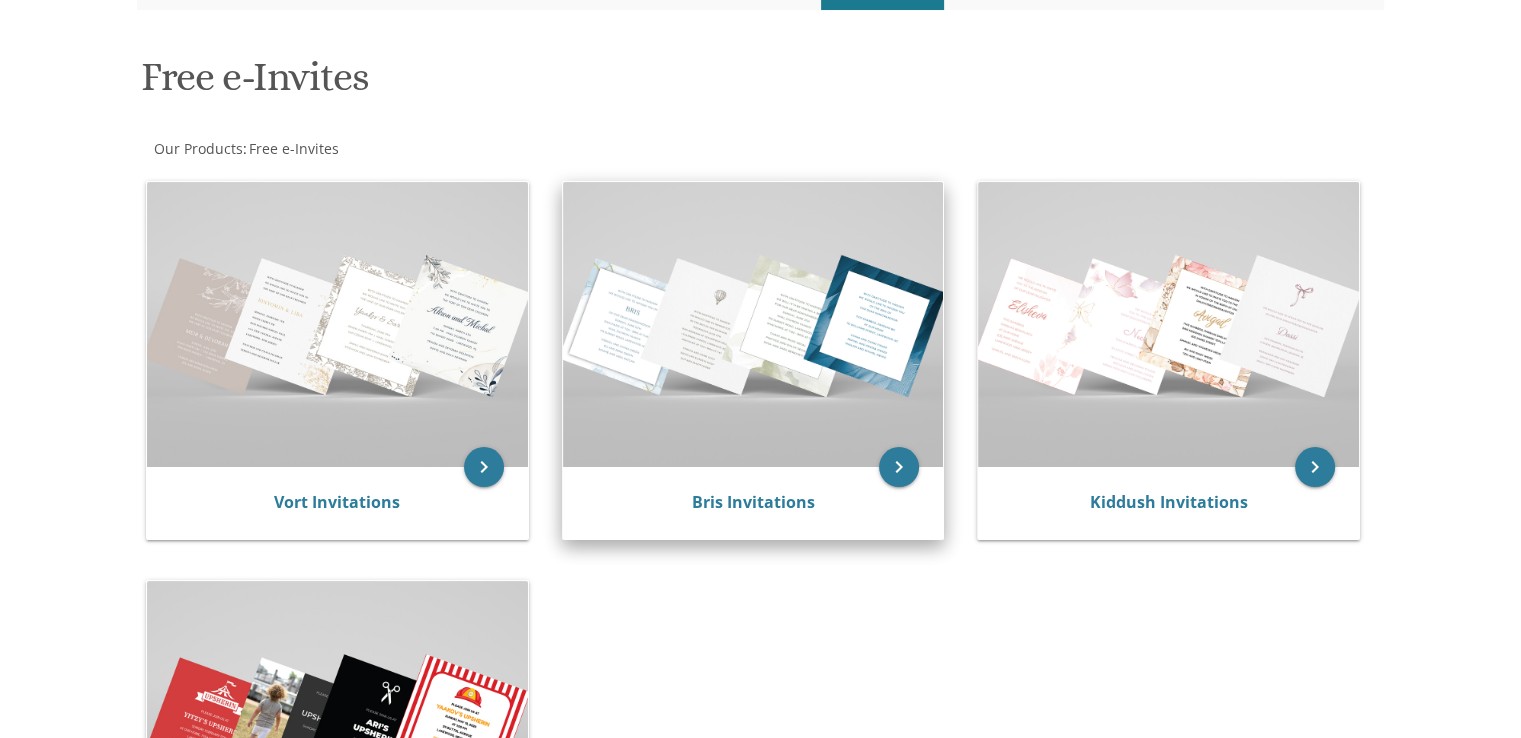 click at bounding box center [753, 324] 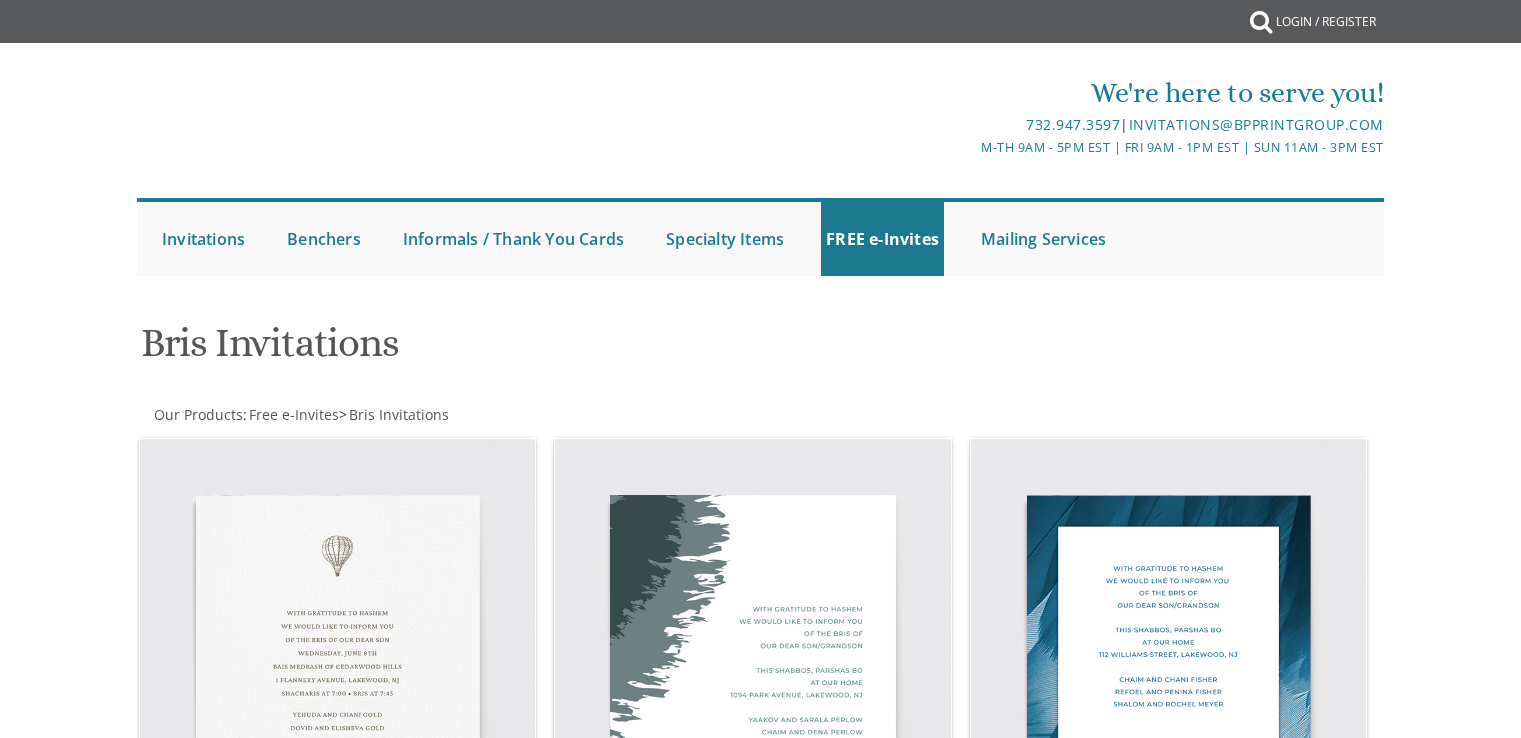 scroll, scrollTop: 0, scrollLeft: 0, axis: both 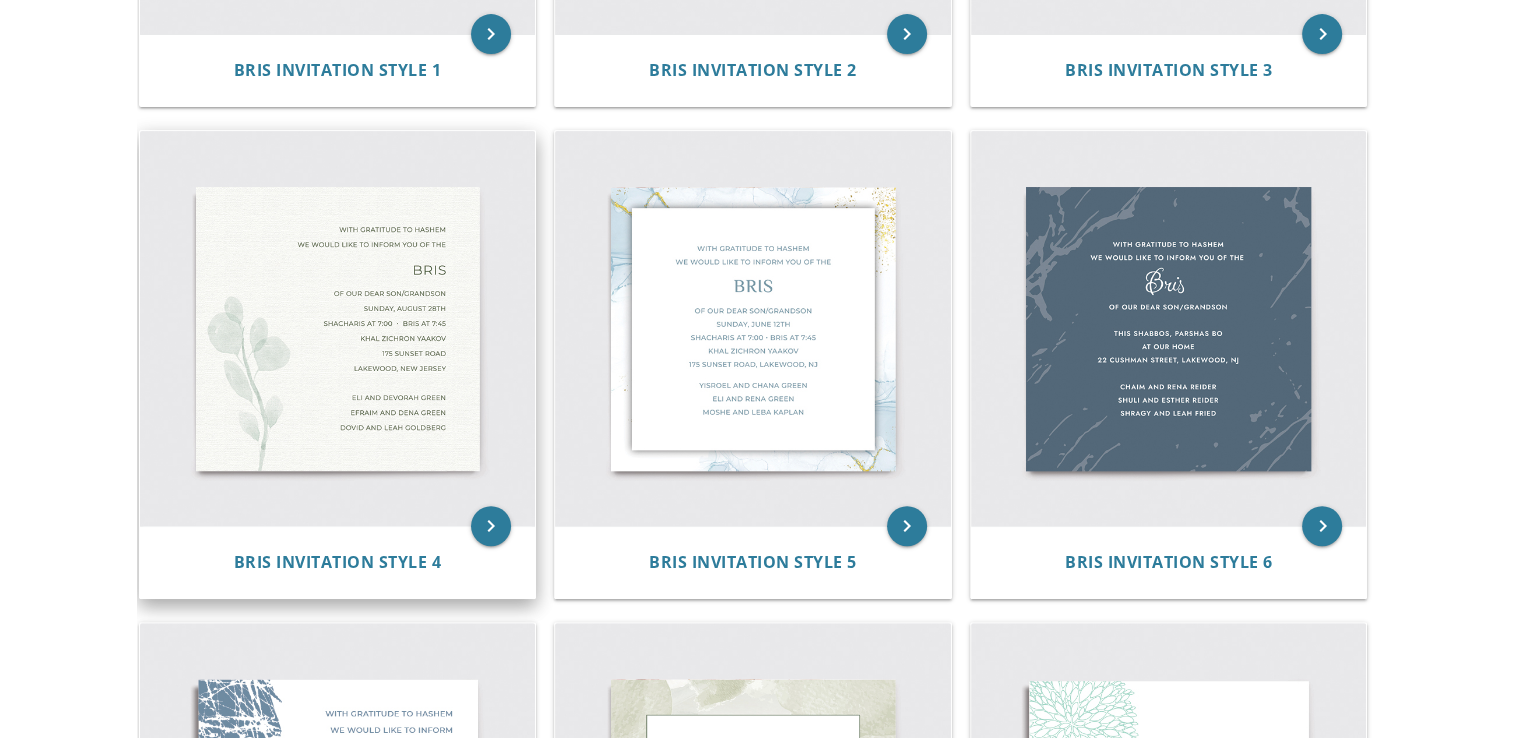 click at bounding box center (338, 329) 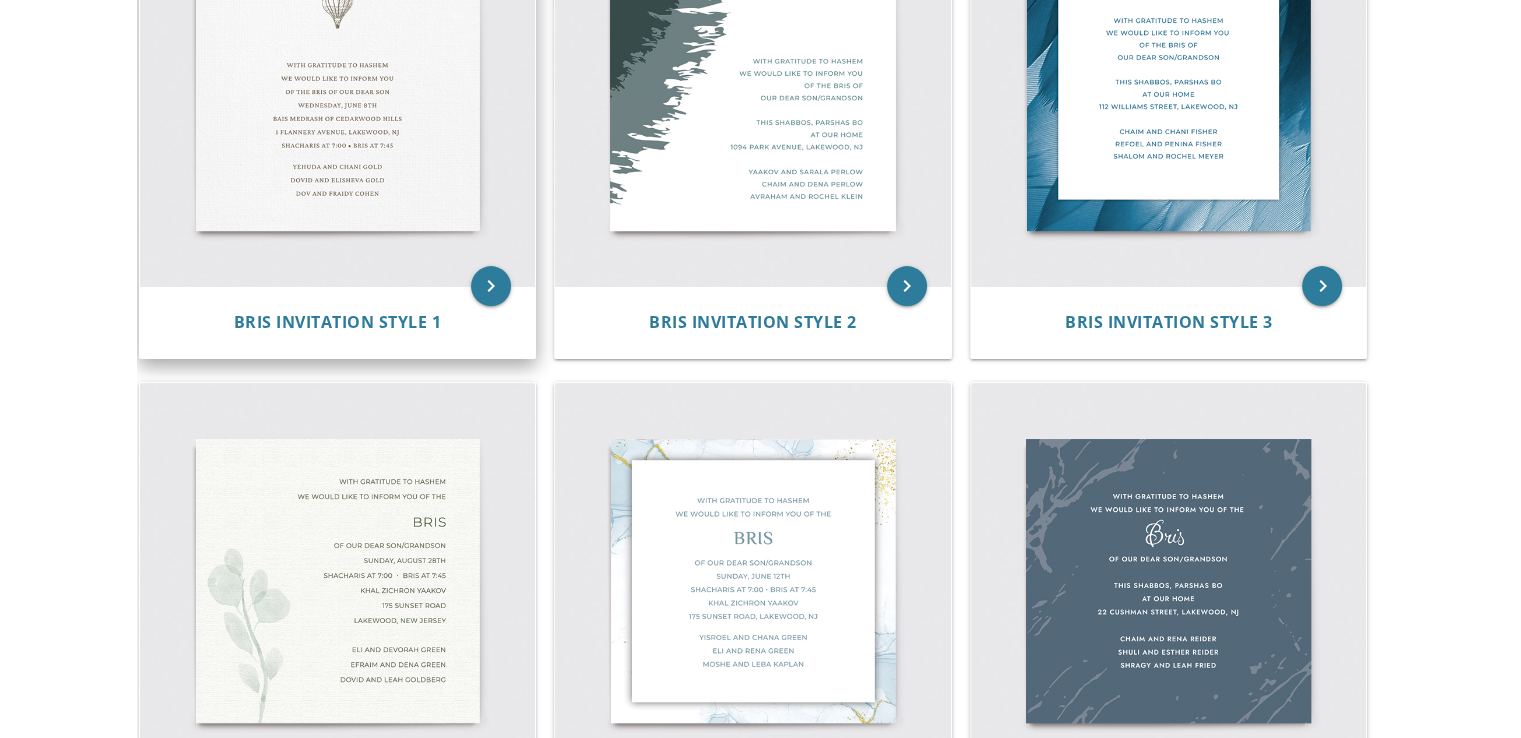 scroll, scrollTop: 533, scrollLeft: 0, axis: vertical 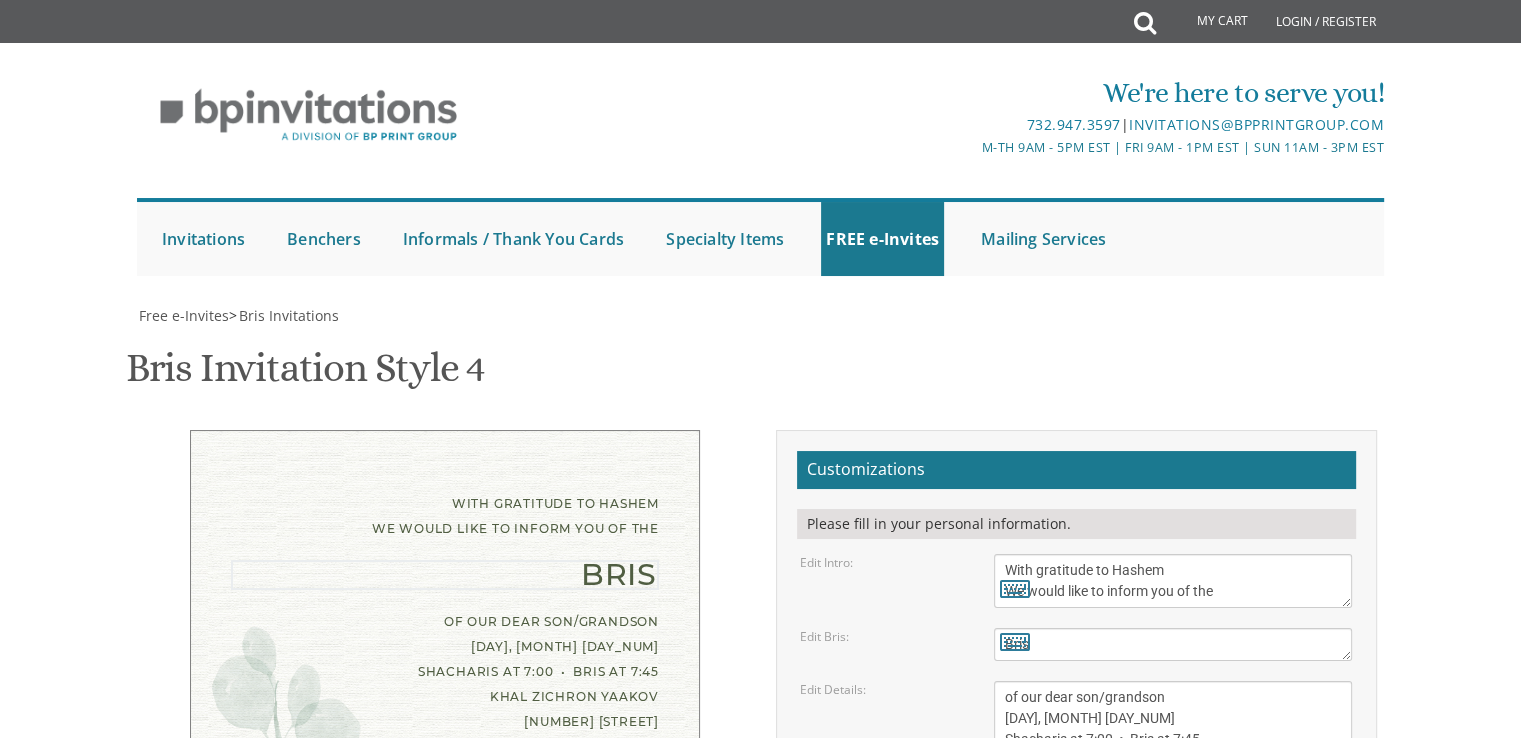 click on "Bris" at bounding box center [1173, 644] 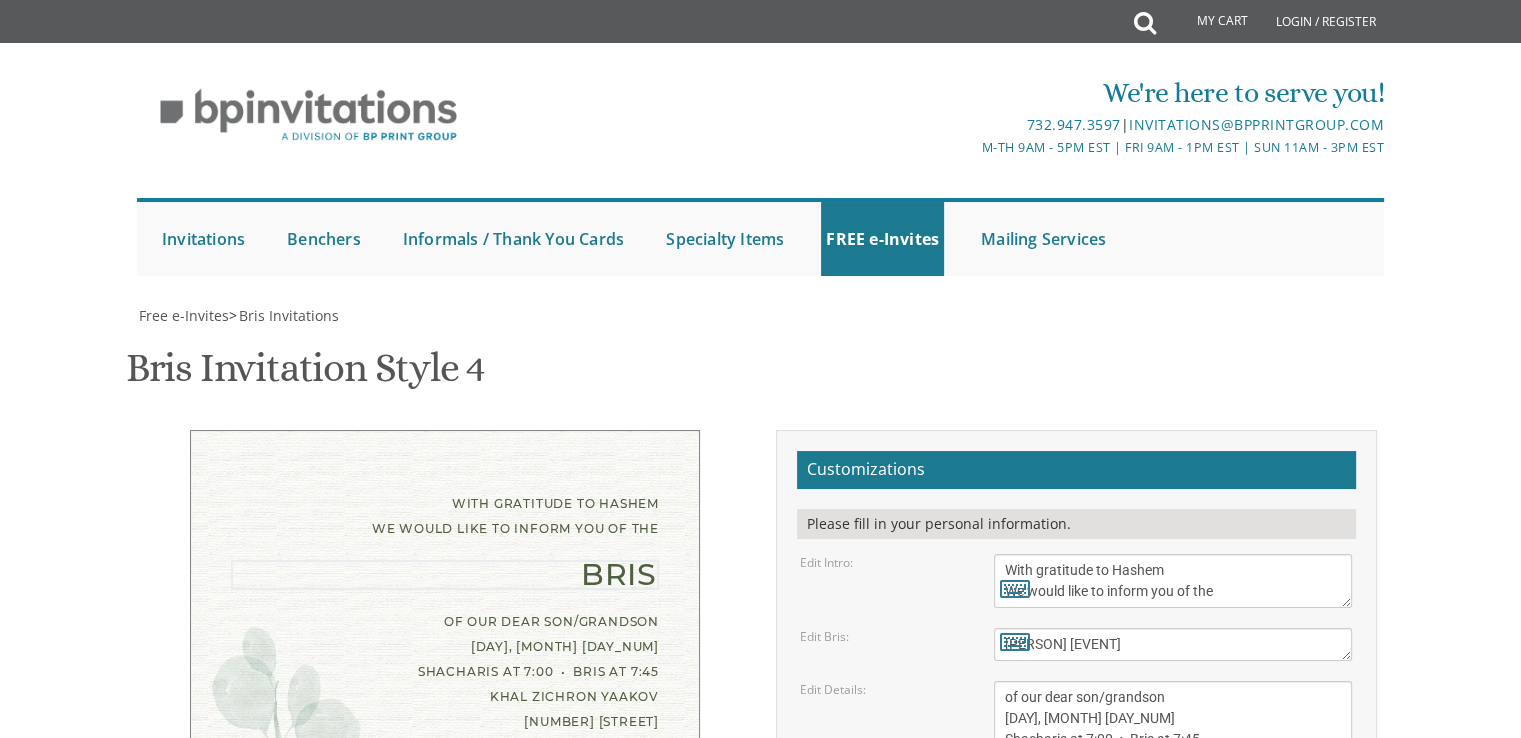 type on "[PERSON] [EVENT]" 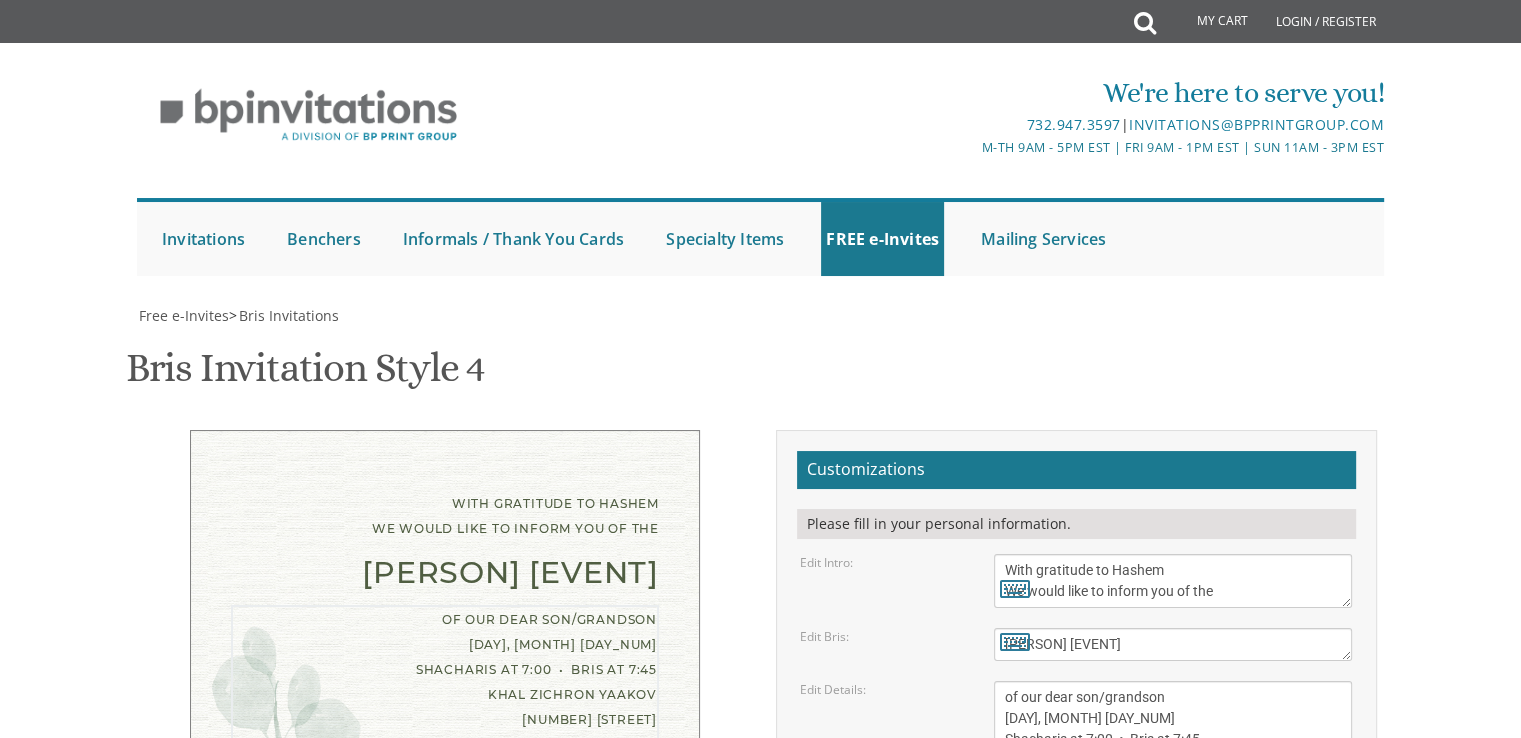 drag, startPoint x: 1175, startPoint y: 433, endPoint x: 1089, endPoint y: 449, distance: 87.47571 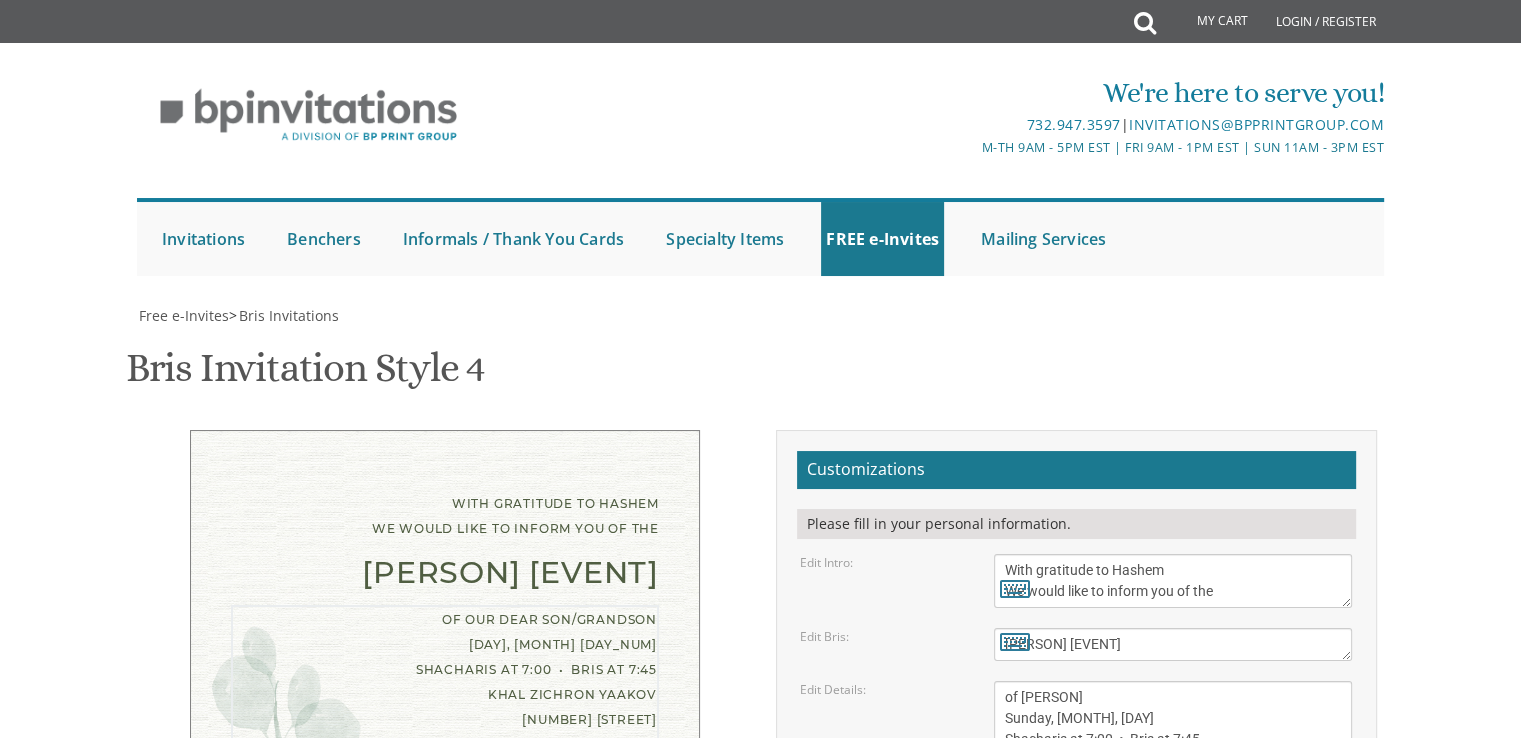 click on "of our dear son/grandson
[DAY], [MONTH] [DAY_NUM]
Shacharis at 7:00  •  Bris at 7:45
Khal Zichron Yaakov
[NUMBER] [STREET]
[CITY], [STATE] [POSTAL_CODE]" at bounding box center (1173, 750) 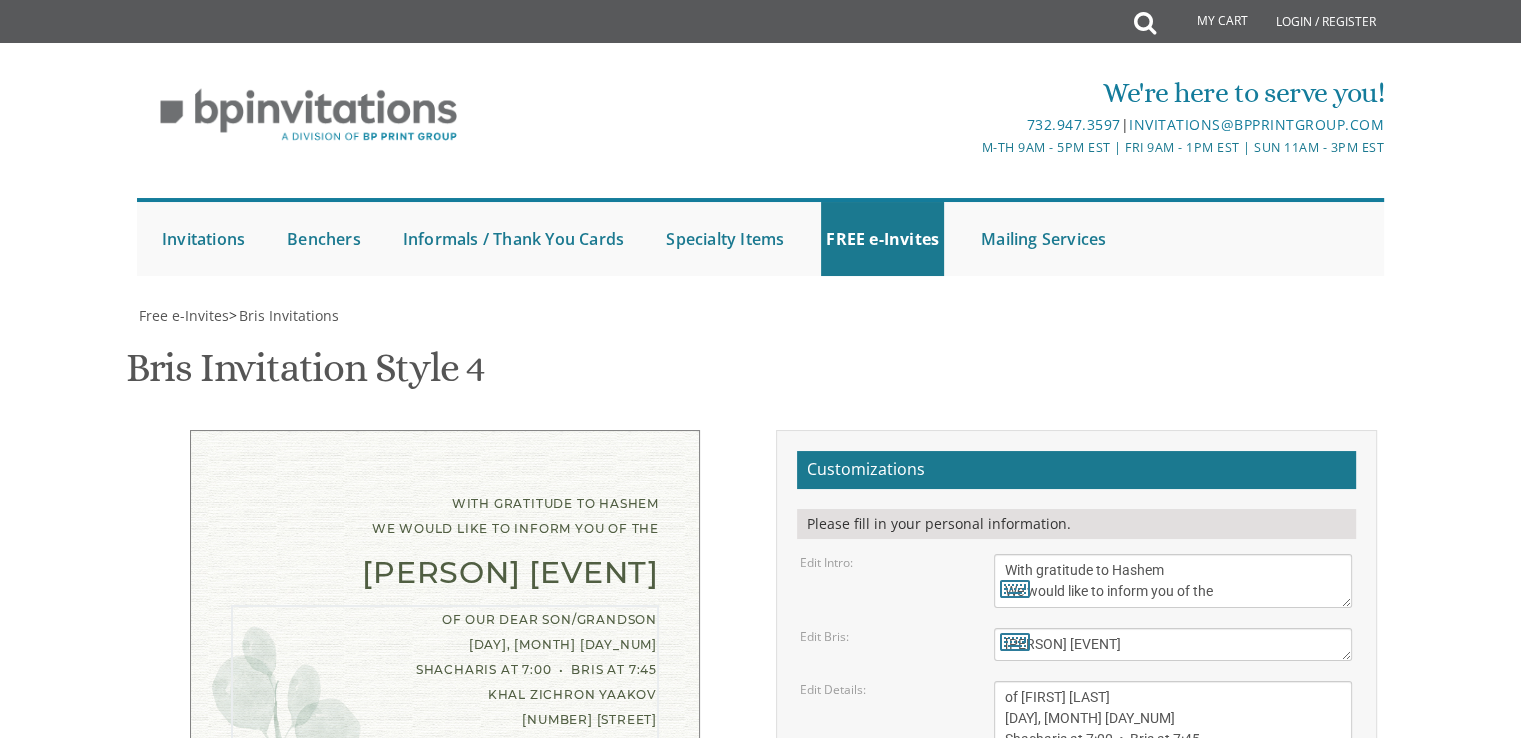 click on "of our dear son/grandson
[DAY], [MONTH] [DAY_NUM]
Shacharis at 7:00  •  Bris at 7:45
Khal Zichron Yaakov
[NUMBER] [STREET]
[CITY], [STATE] [POSTAL_CODE]" at bounding box center [1173, 750] 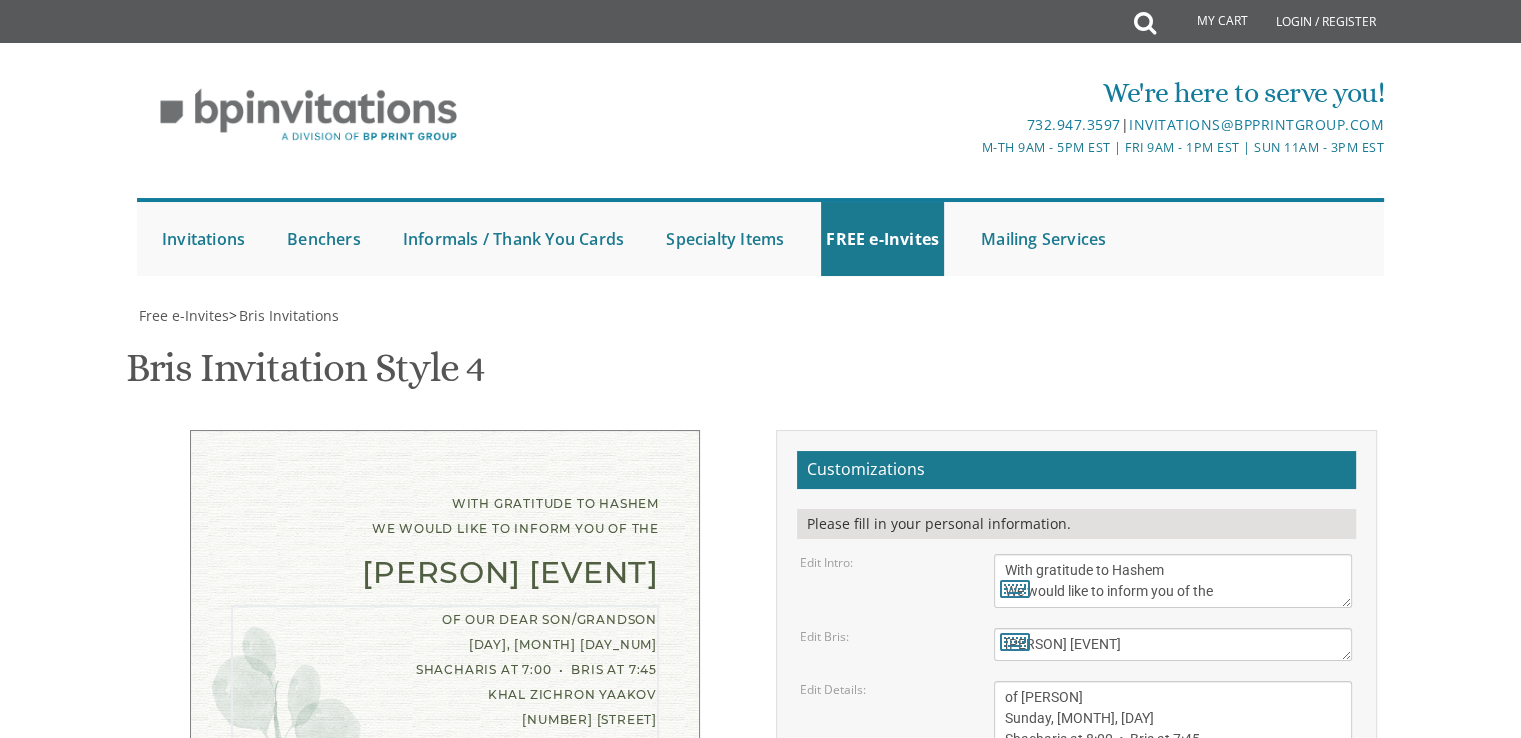click on "of our dear son/grandson
[DAY], [MONTH] [DAY_NUM]
Shacharis at 7:00  •  Bris at 7:45
Khal Zichron Yaakov
[NUMBER] [STREET]
[CITY], [STATE] [POSTAL_CODE]" at bounding box center [1173, 750] 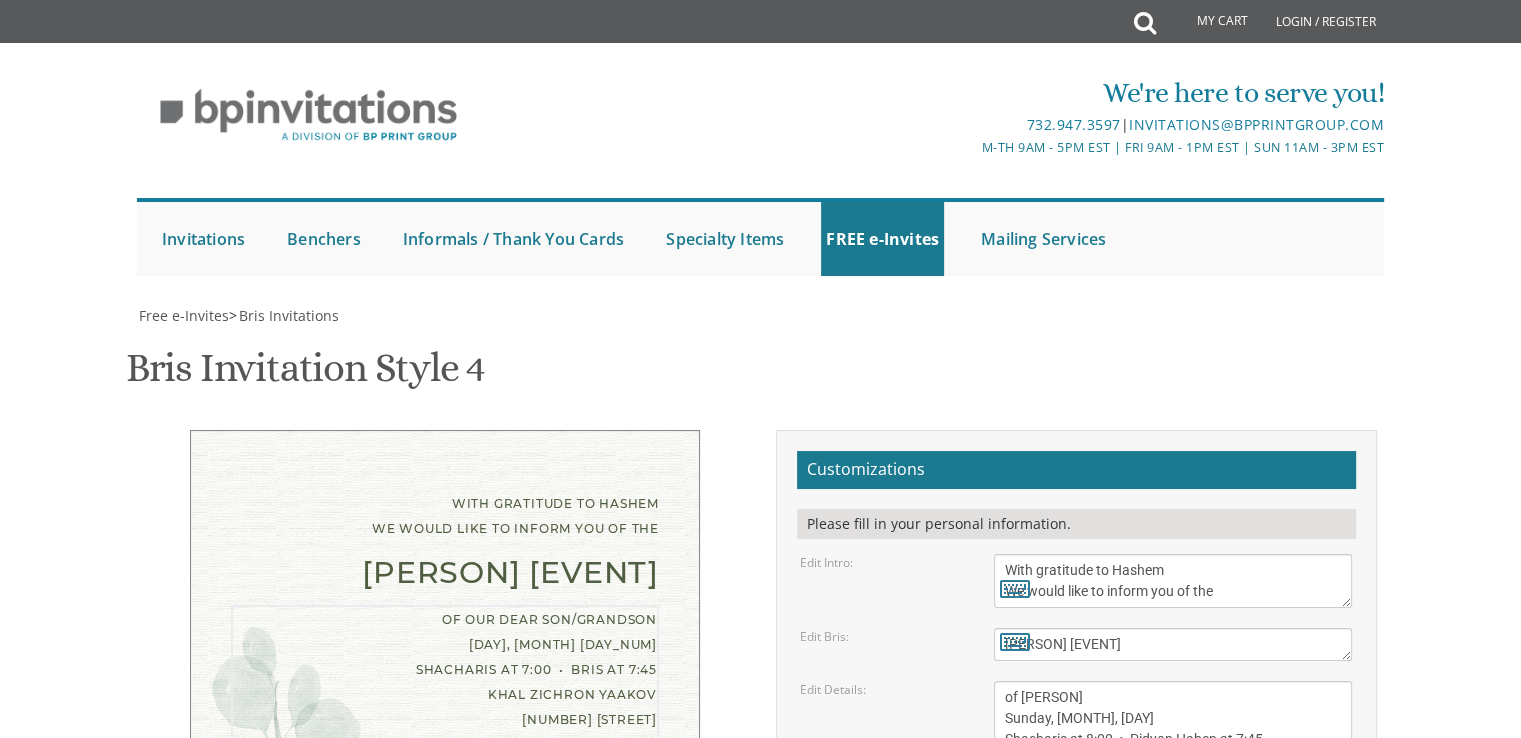click on "of our dear son/grandson
[DAY], [MONTH] [DAY_NUM]
Shacharis at 7:00  •  Bris at 7:45
Khal Zichron Yaakov
[NUMBER] [STREET]
[CITY], [STATE] [POSTAL_CODE]" at bounding box center [1173, 750] 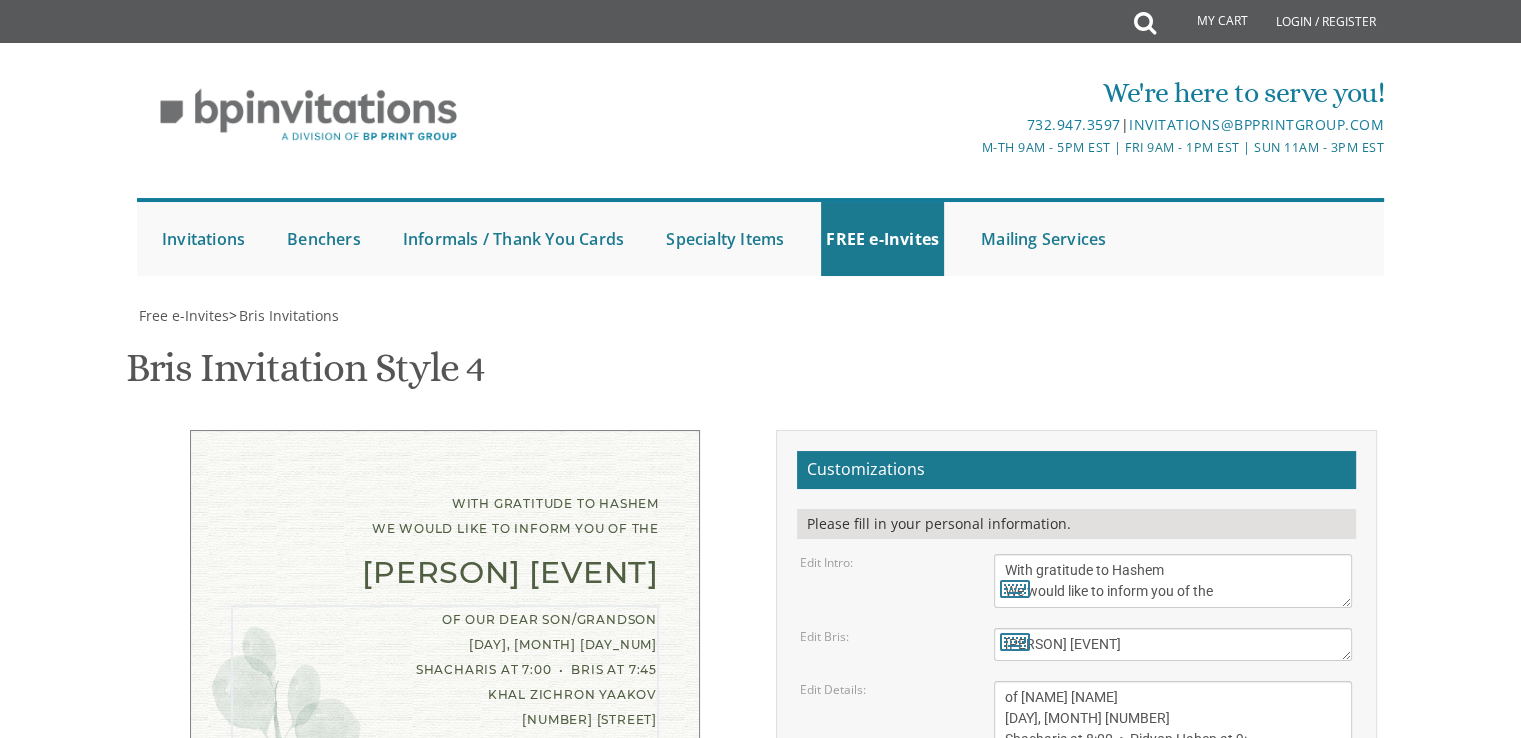 click on "of our dear son/grandson
[DAY], [MONTH] [DAY_NUM]
Shacharis at 7:00  •  Bris at 7:45
Khal Zichron Yaakov
[NUMBER] [STREET]
[CITY], [STATE] [POSTAL_CODE]" at bounding box center (1173, 750) 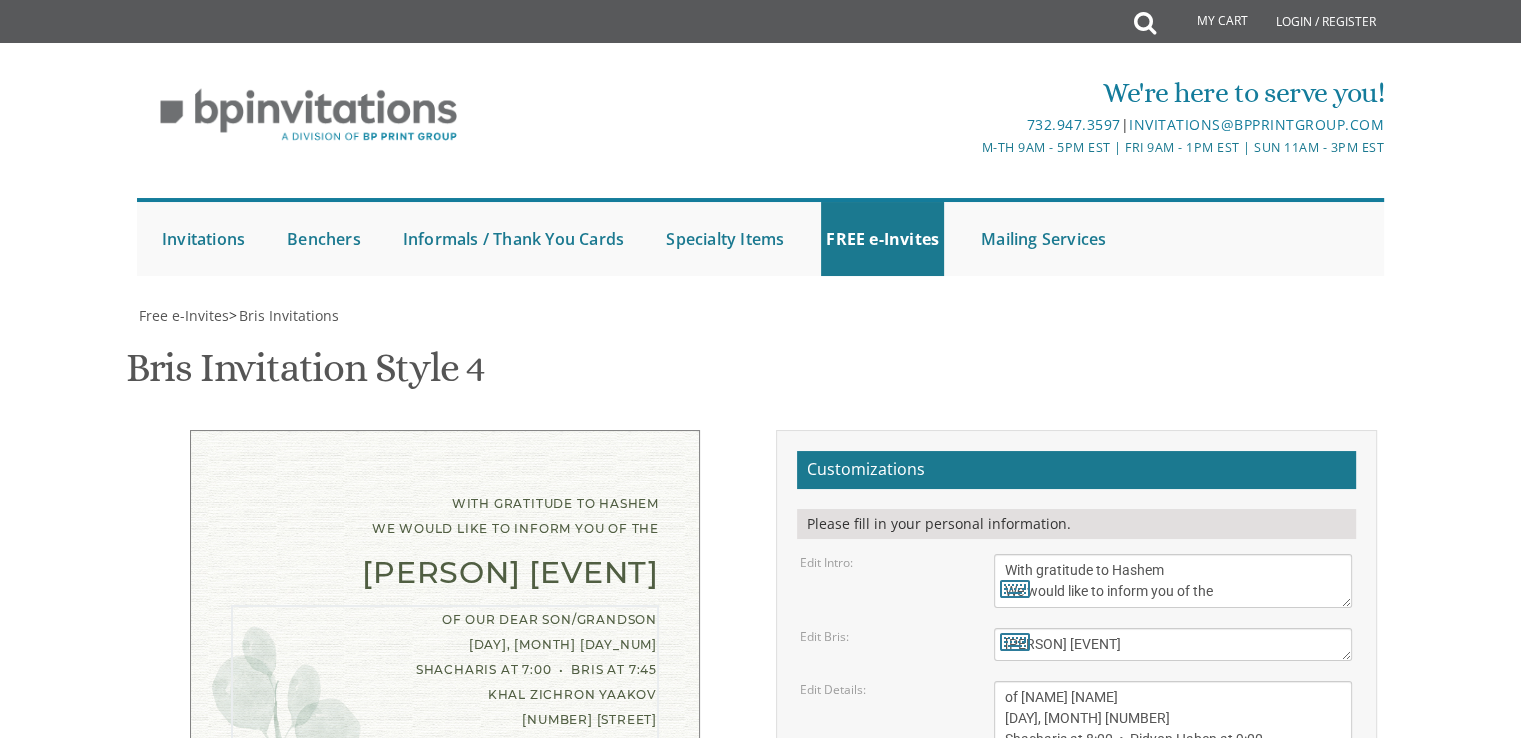 click on "of our dear son/grandson
[DAY], [MONTH] [DAY_NUM]
Shacharis at 7:00  •  Bris at 7:45
Khal Zichron Yaakov
[NUMBER] [STREET]
[CITY], [STATE] [POSTAL_CODE]" at bounding box center [1173, 750] 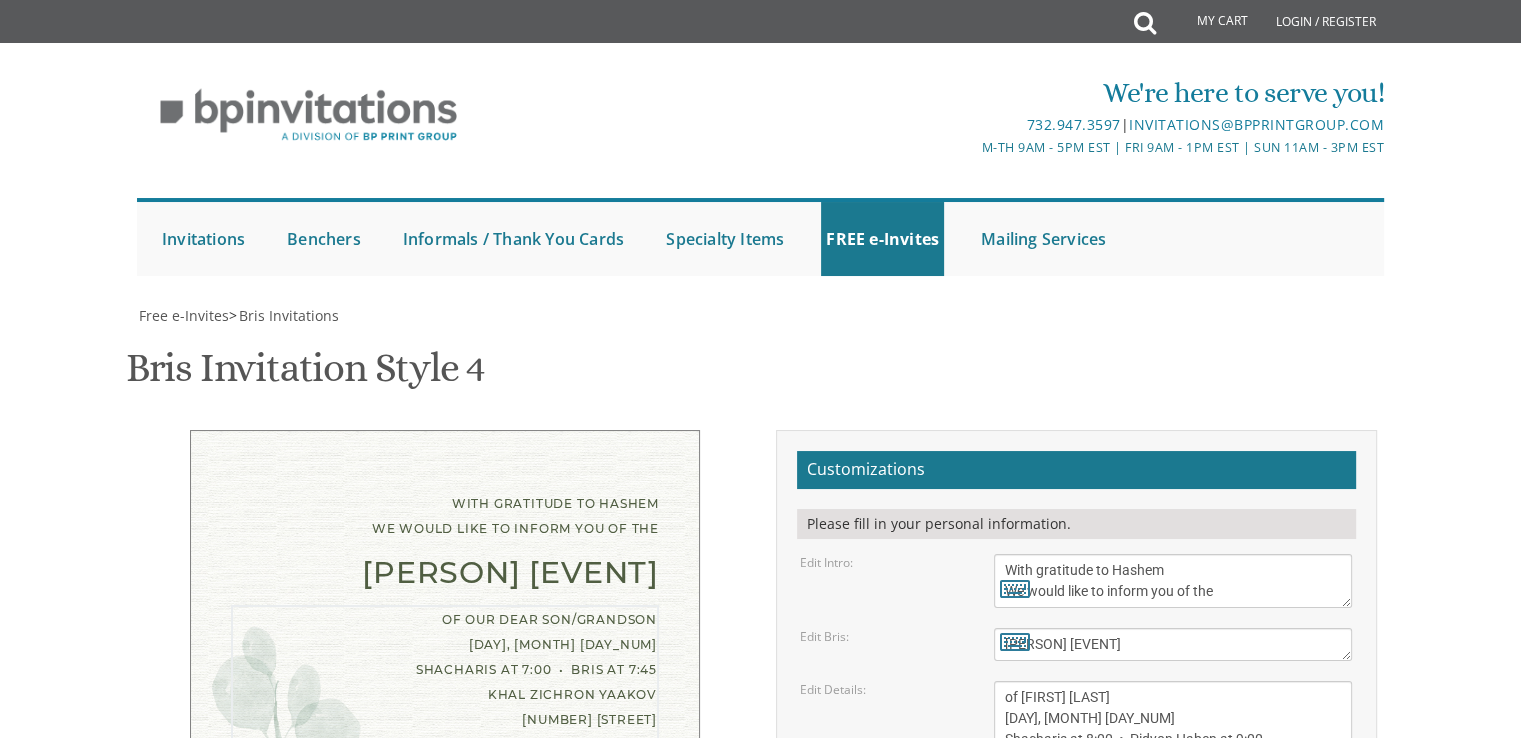 click on "of our dear son/grandson
[DAY], [MONTH] [DAY_NUM]
Shacharis at 7:00  •  Bris at 7:45
Khal Zichron Yaakov
[NUMBER] [STREET]
[CITY], [STATE] [POSTAL_CODE]" at bounding box center [1173, 750] 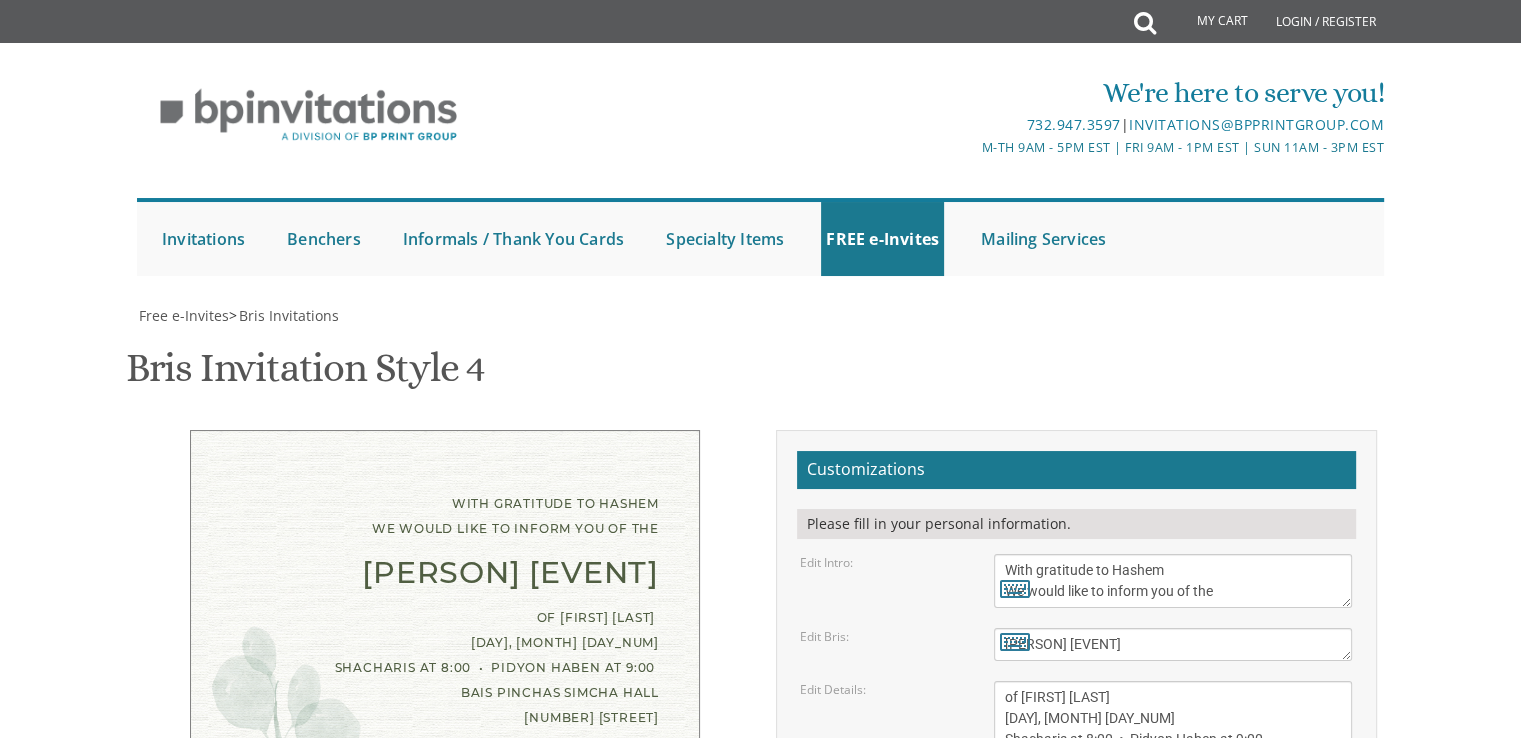 drag, startPoint x: 1163, startPoint y: 593, endPoint x: 1164, endPoint y: 560, distance: 33.01515 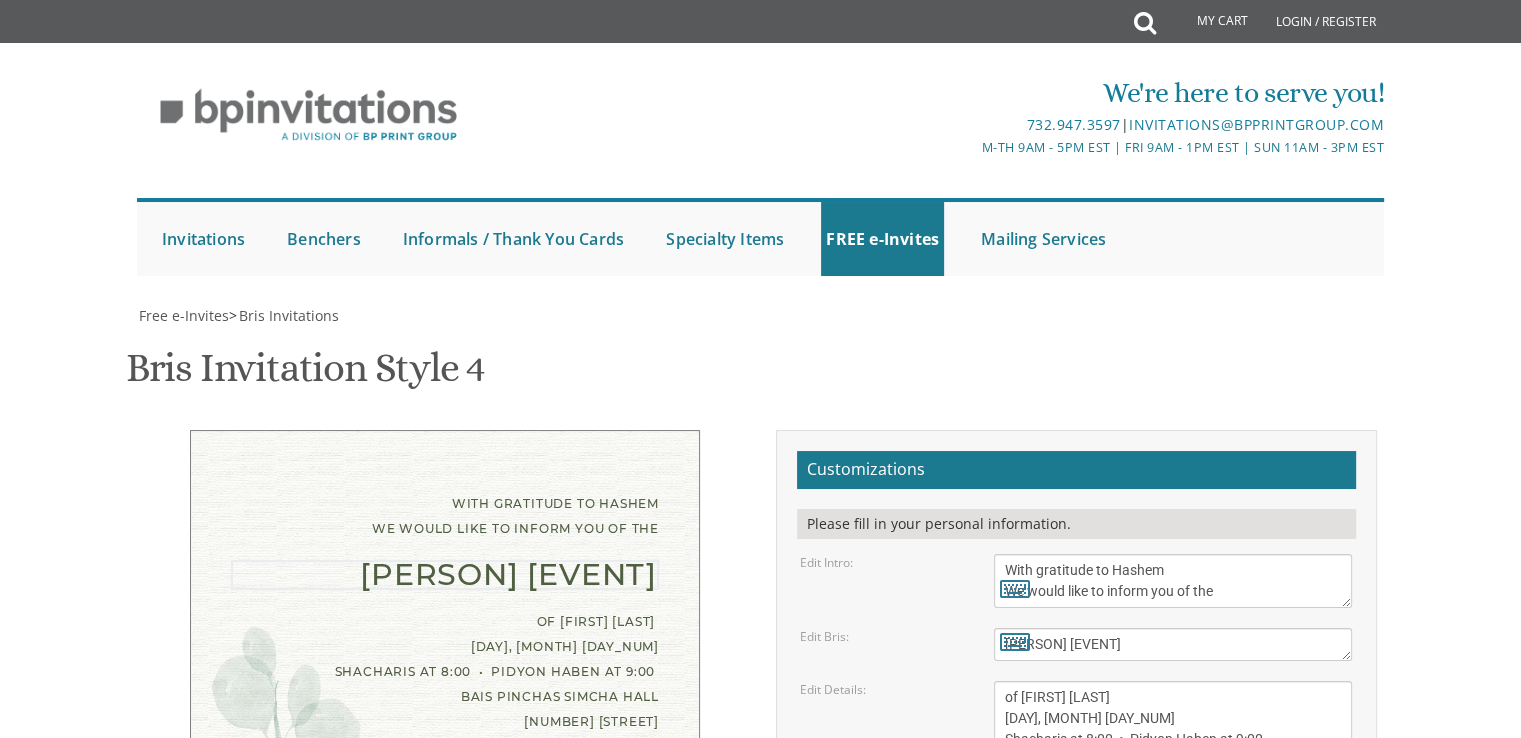 click on "Bris" at bounding box center [1173, 644] 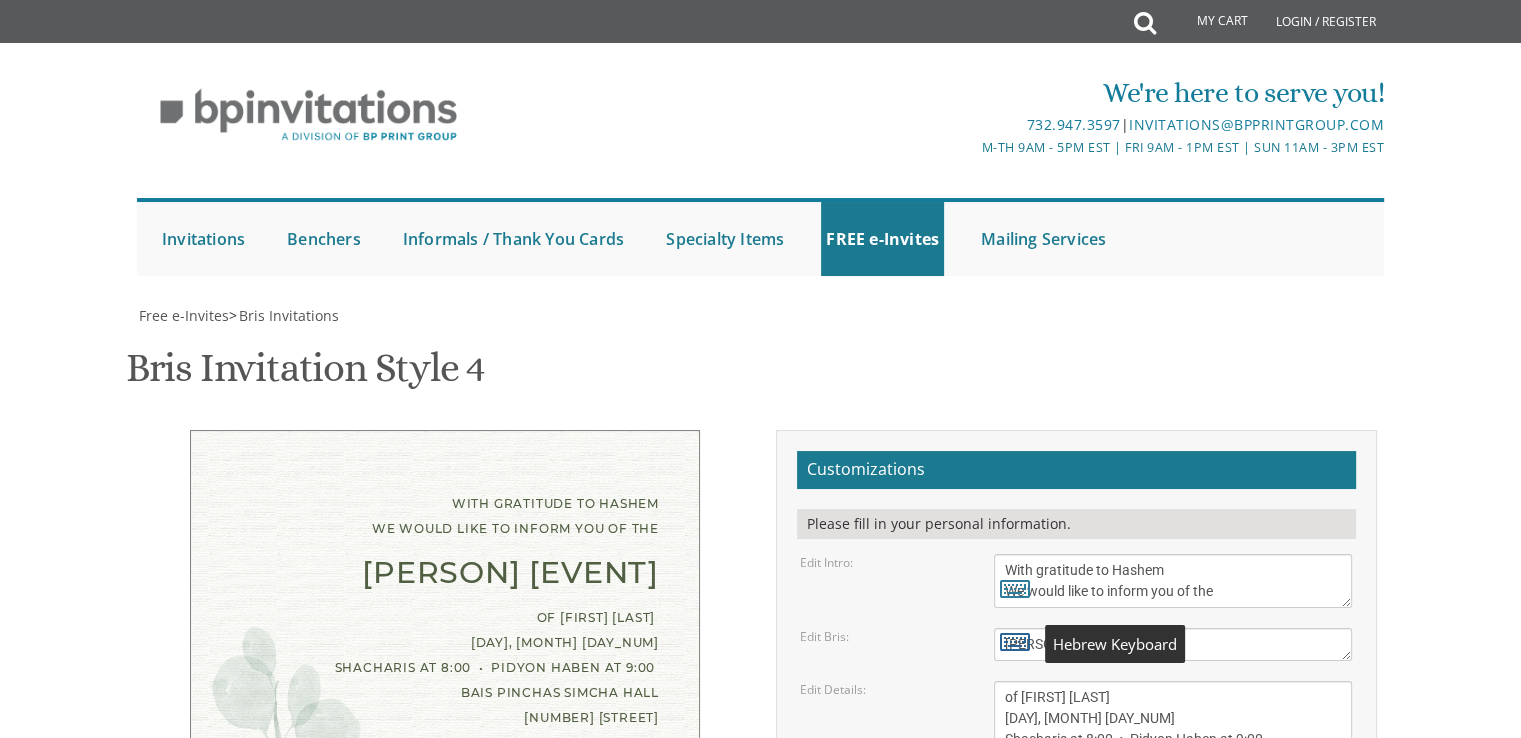 click at bounding box center [1015, 641] 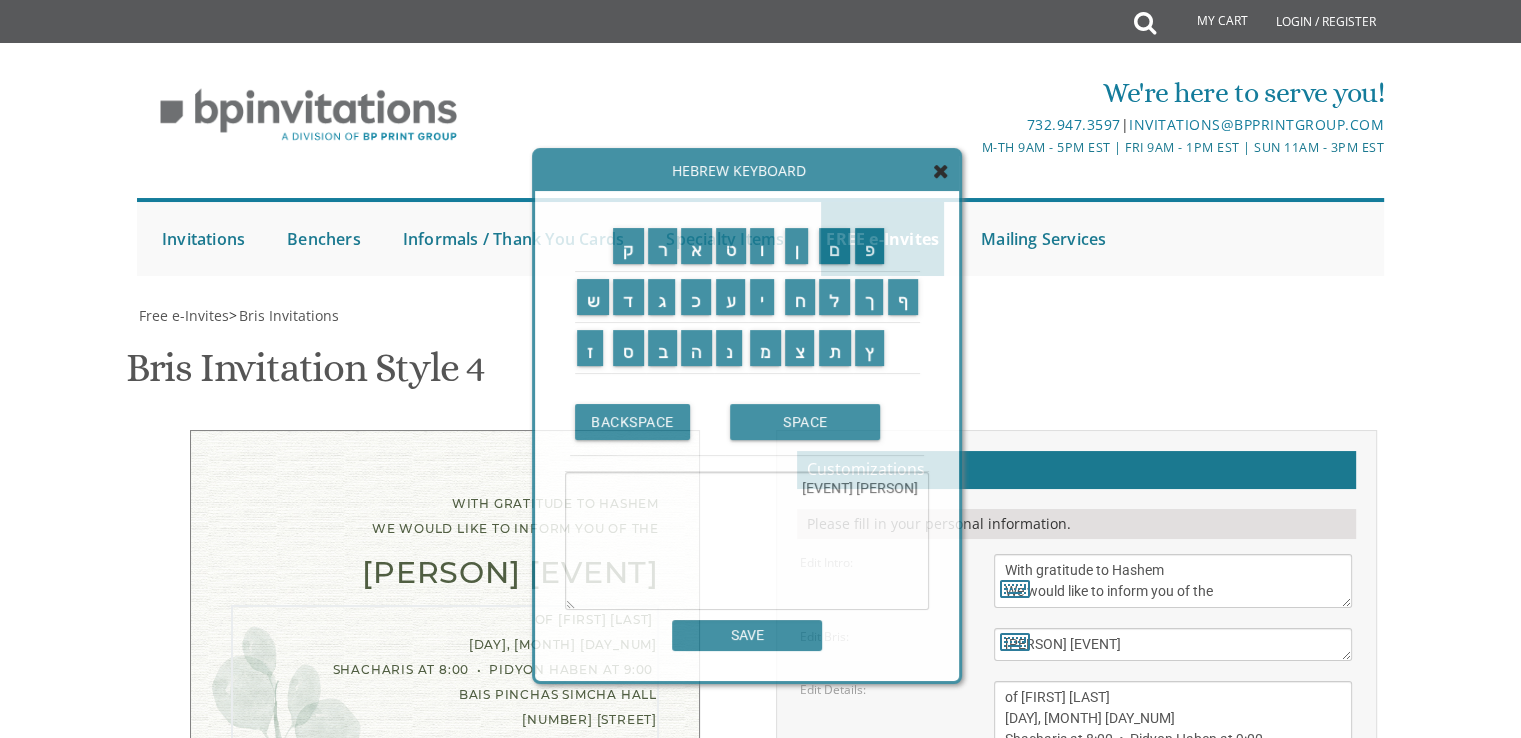 click on "of our dear son/grandson
[DAY], [MONTH] [DAY_NUM]
Shacharis at 7:00  •  Bris at 7:45
Khal Zichron Yaakov
[NUMBER] [STREET]
[CITY], [STATE] [POSTAL_CODE]" at bounding box center (1173, 750) 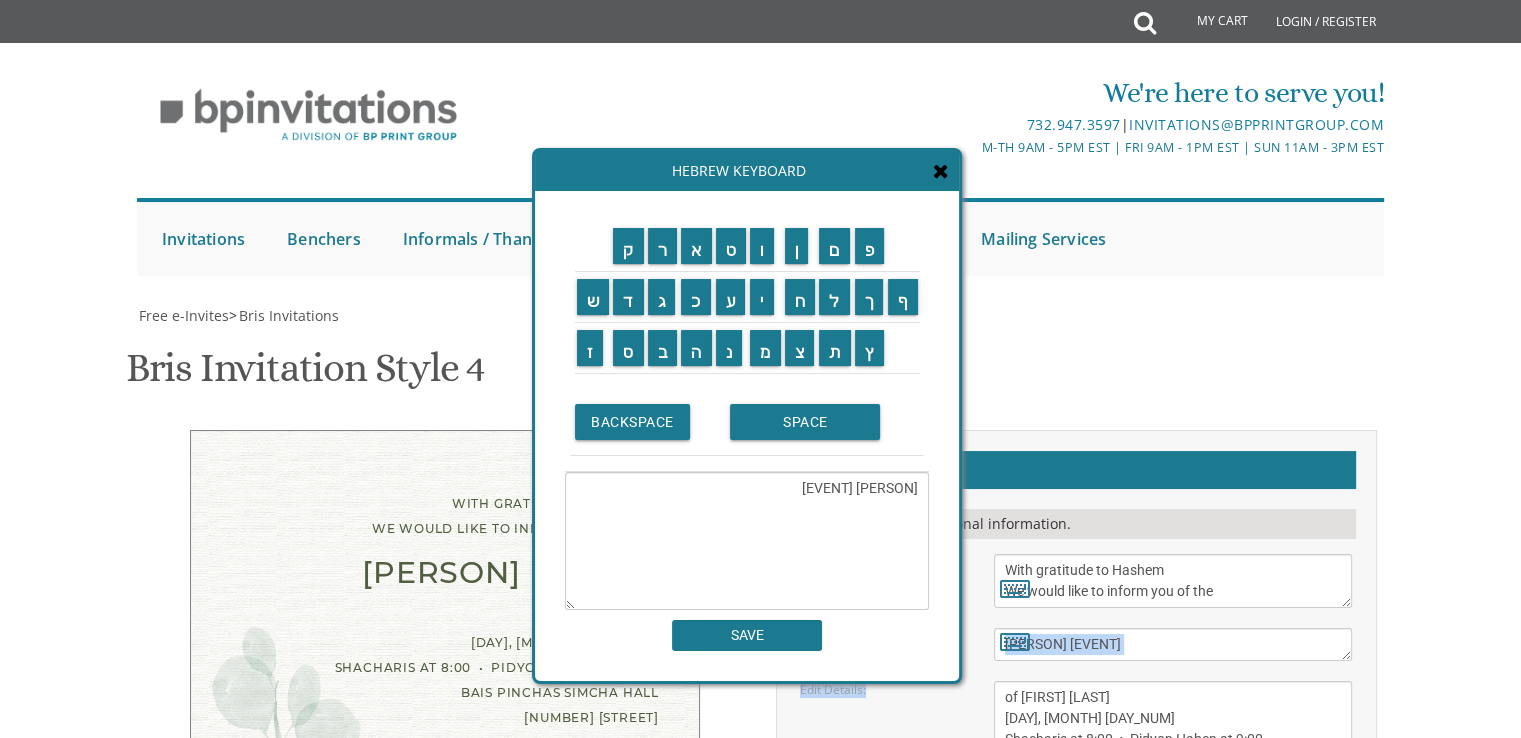 drag, startPoint x: 1006, startPoint y: 239, endPoint x: 1159, endPoint y: 371, distance: 202.07176 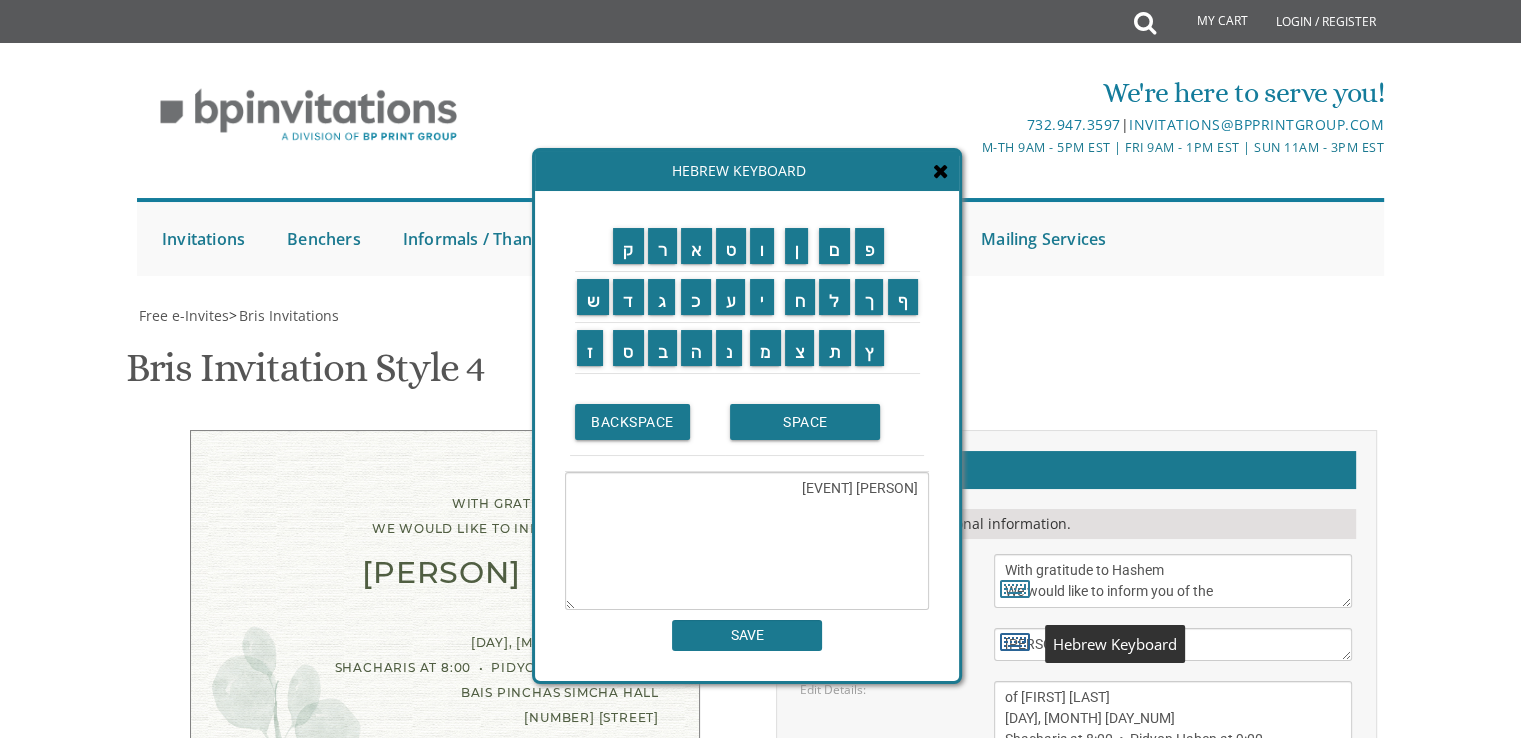 click at bounding box center (1015, 641) 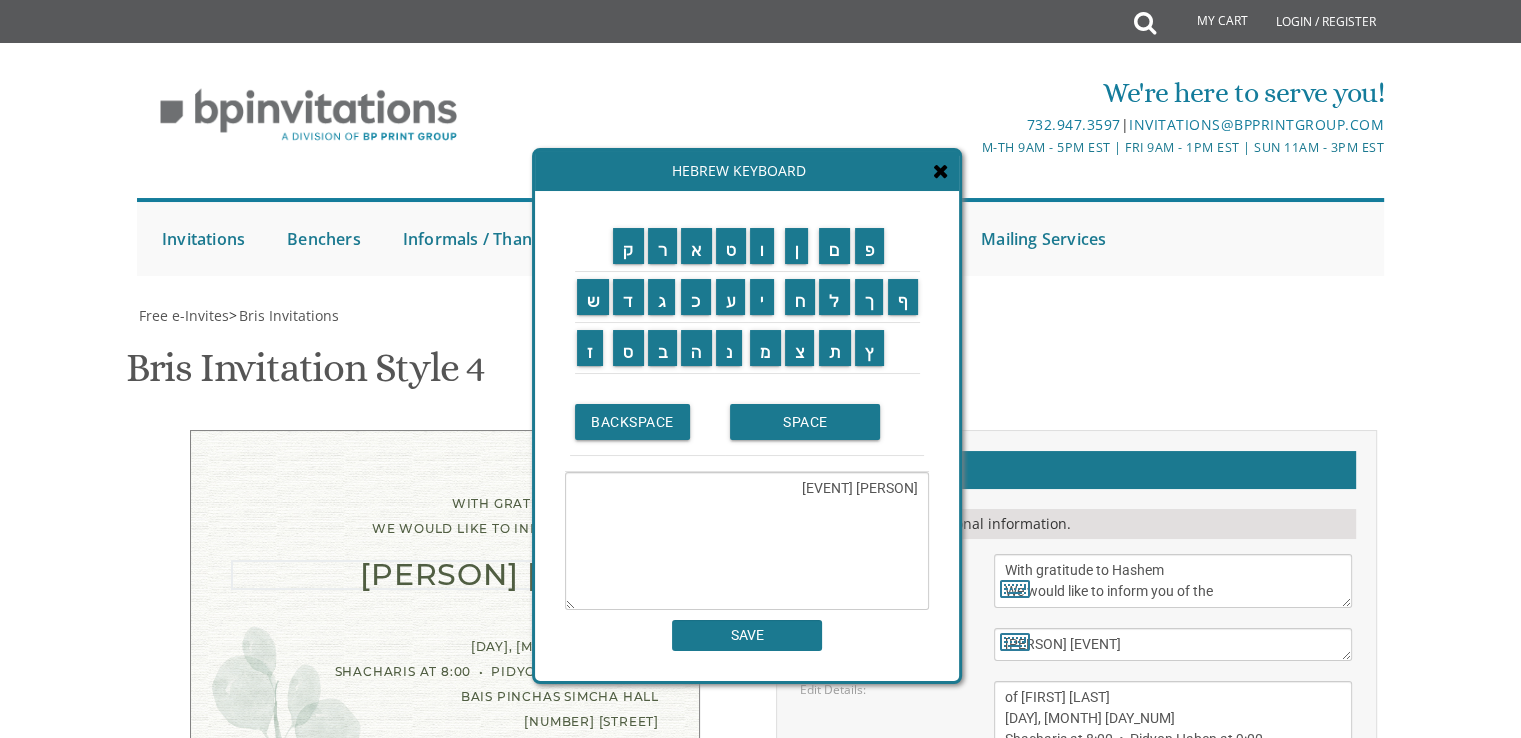 click on "Bris" at bounding box center (1173, 644) 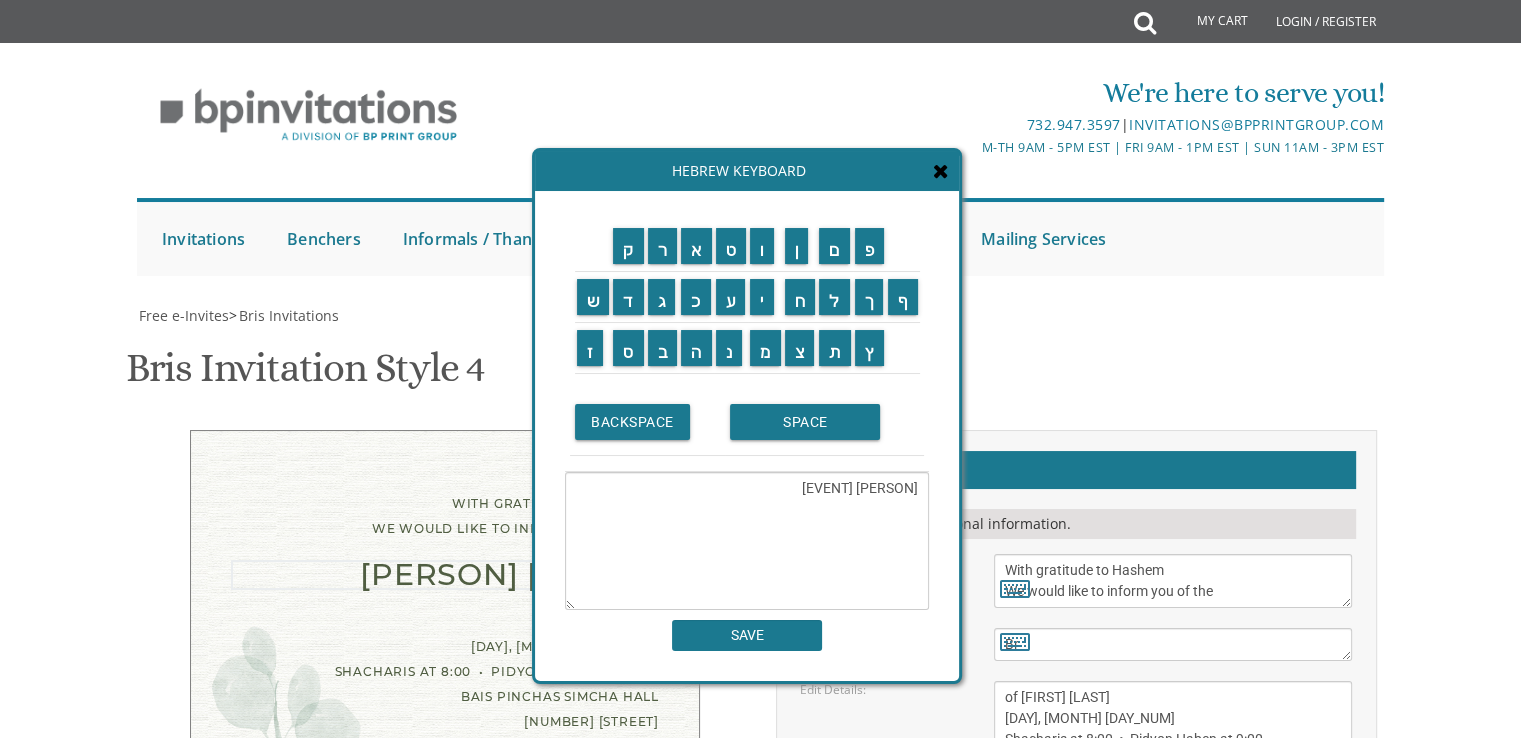 type on "B" 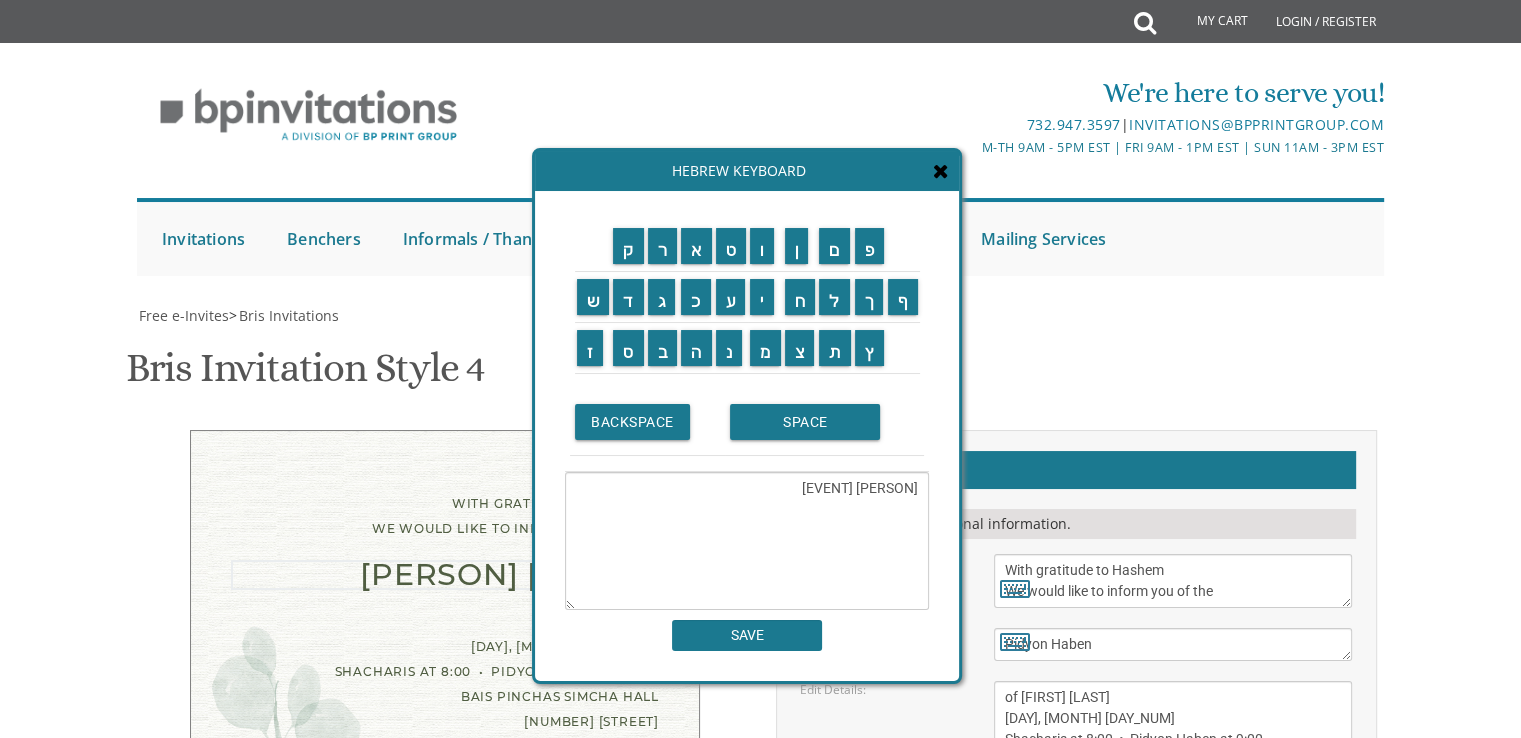 type on "Pidyon Haben" 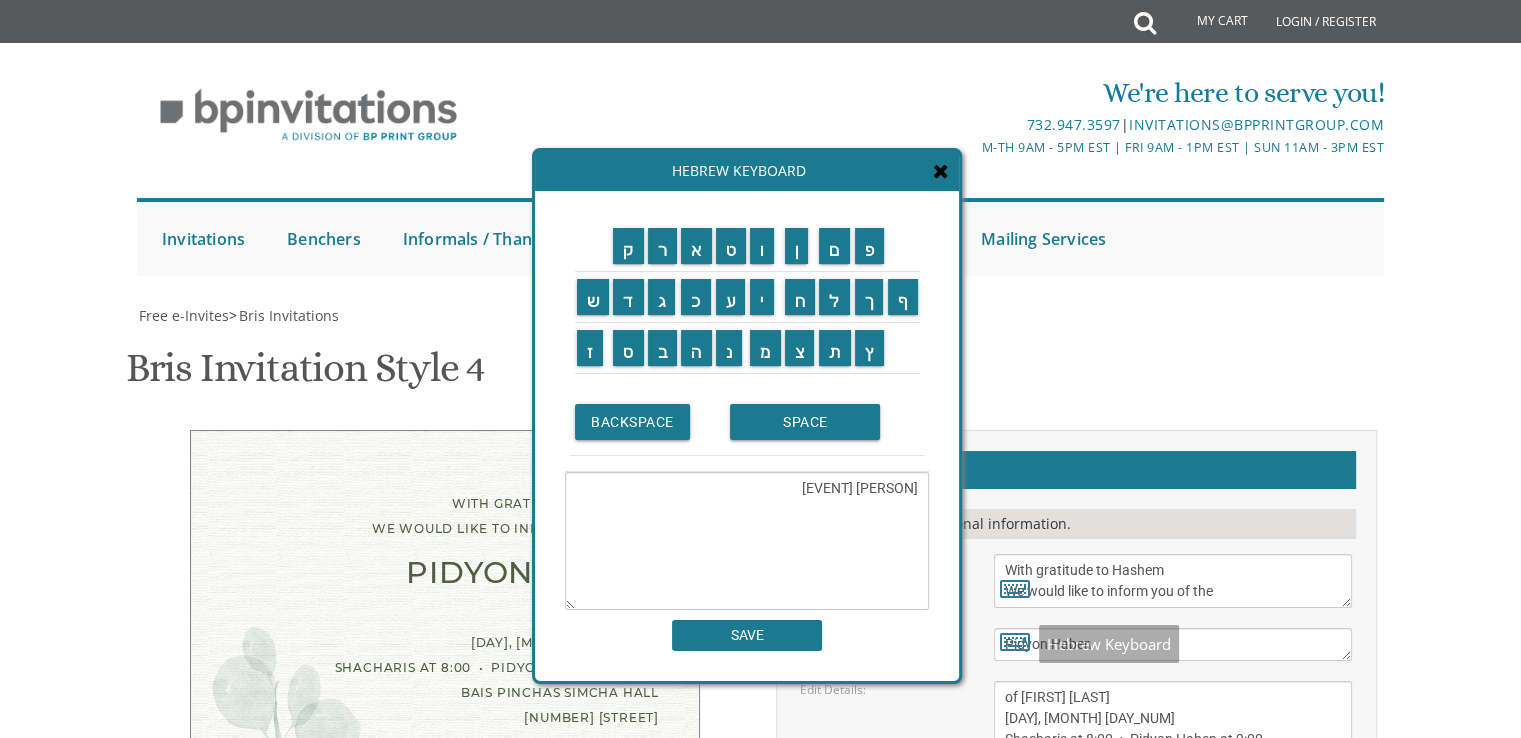 drag, startPoint x: 1008, startPoint y: 237, endPoint x: 1127, endPoint y: 240, distance: 119.03781 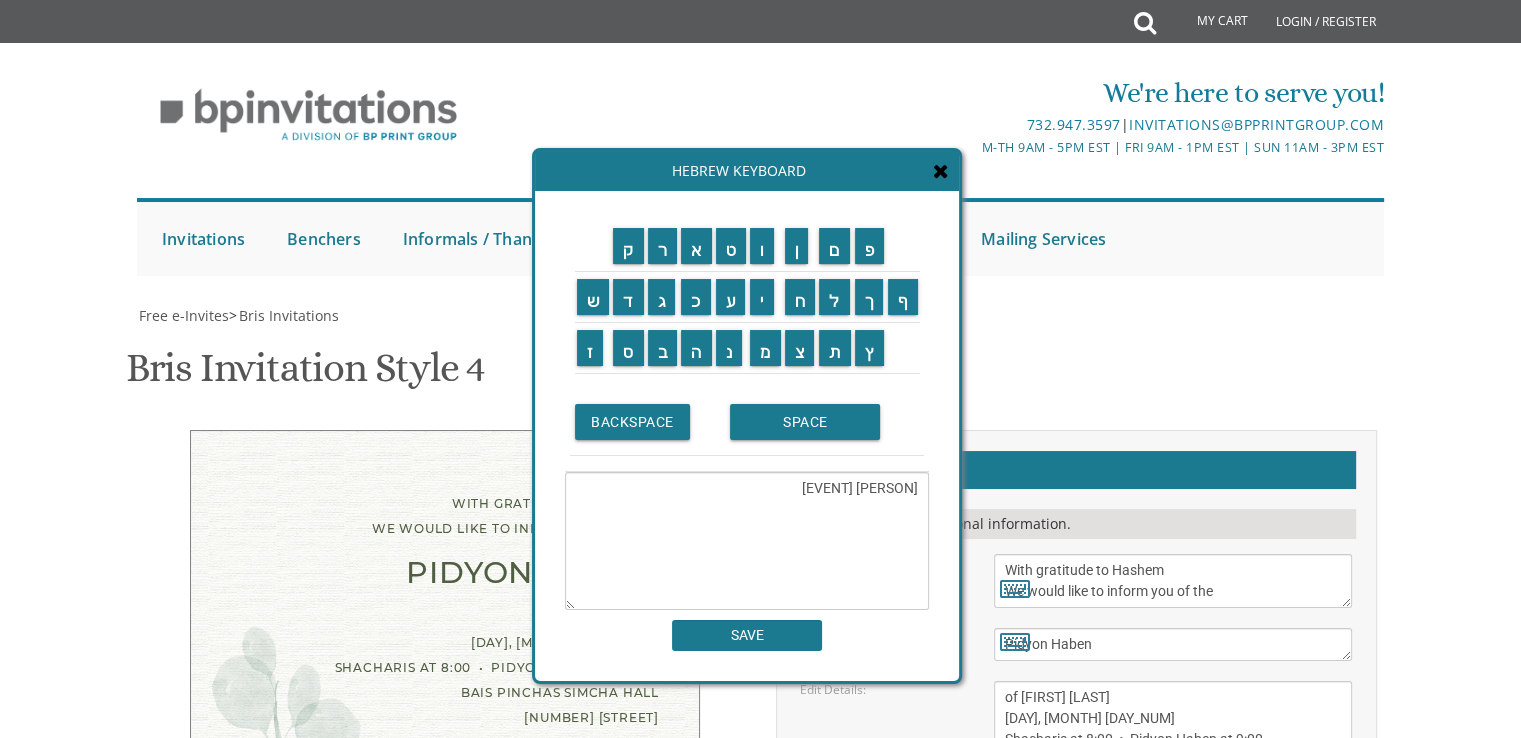 click at bounding box center (941, 171) 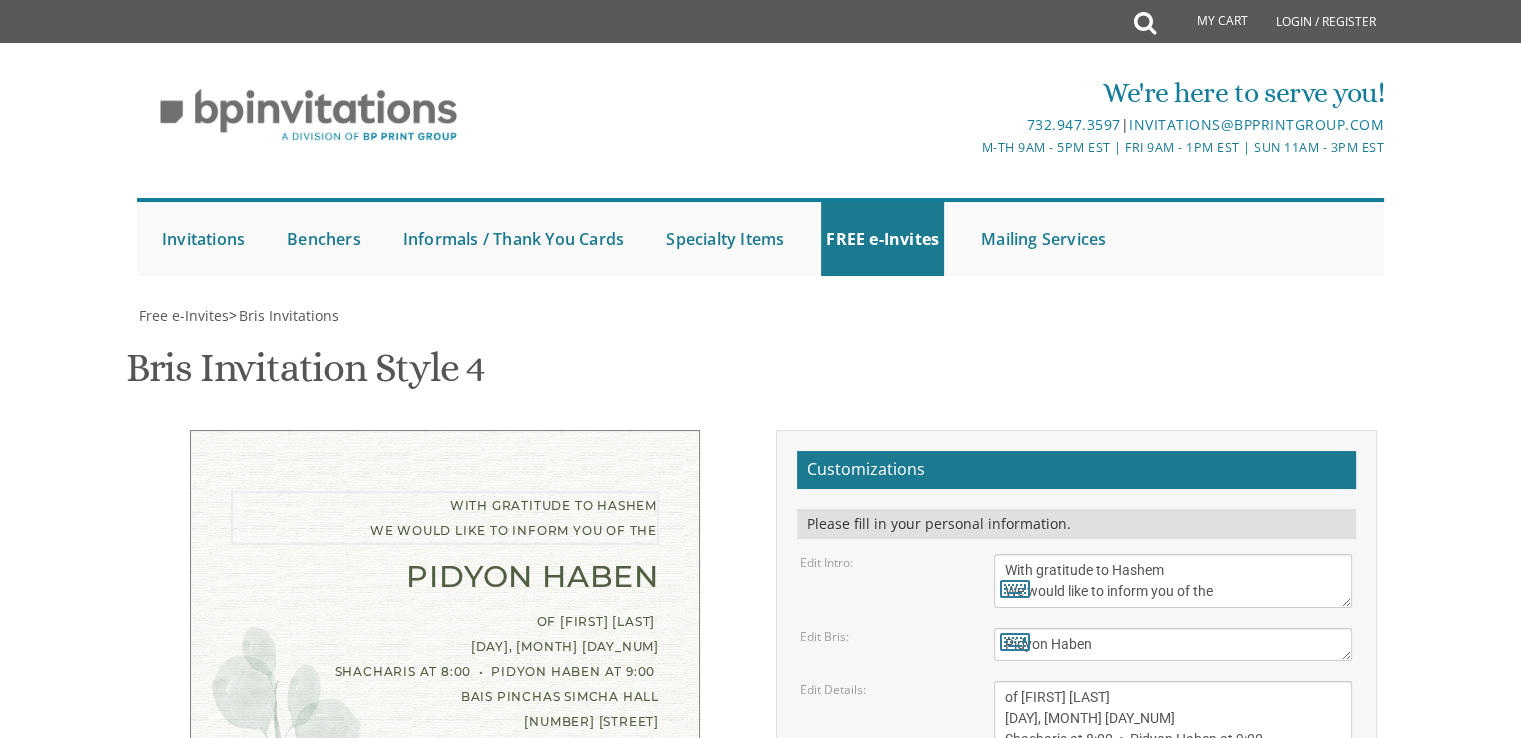 click on "With gratitude to Hashem
We would like to inform you of the" at bounding box center (1173, 581) 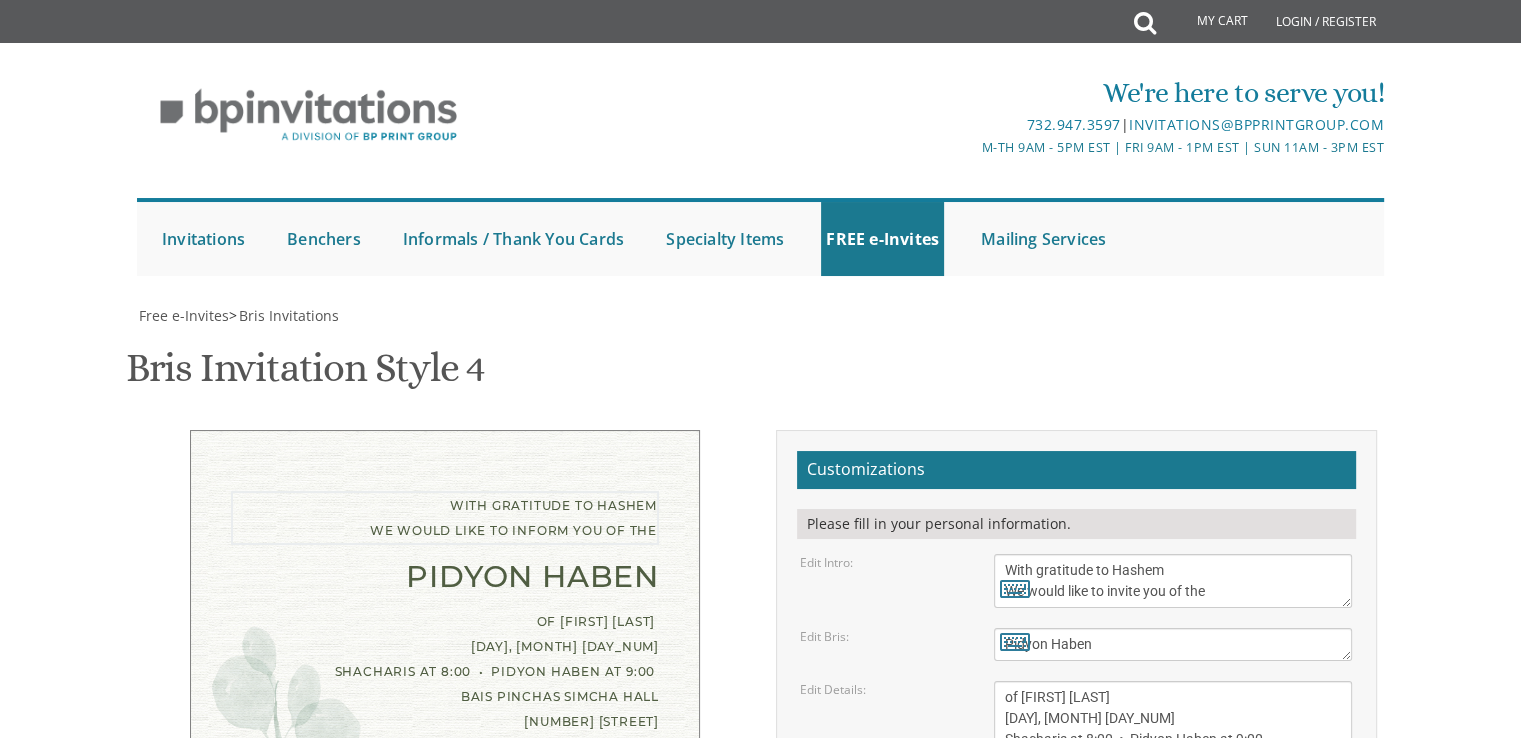 click on "With gratitude to Hashem
We would like to inform you of the" at bounding box center [1173, 581] 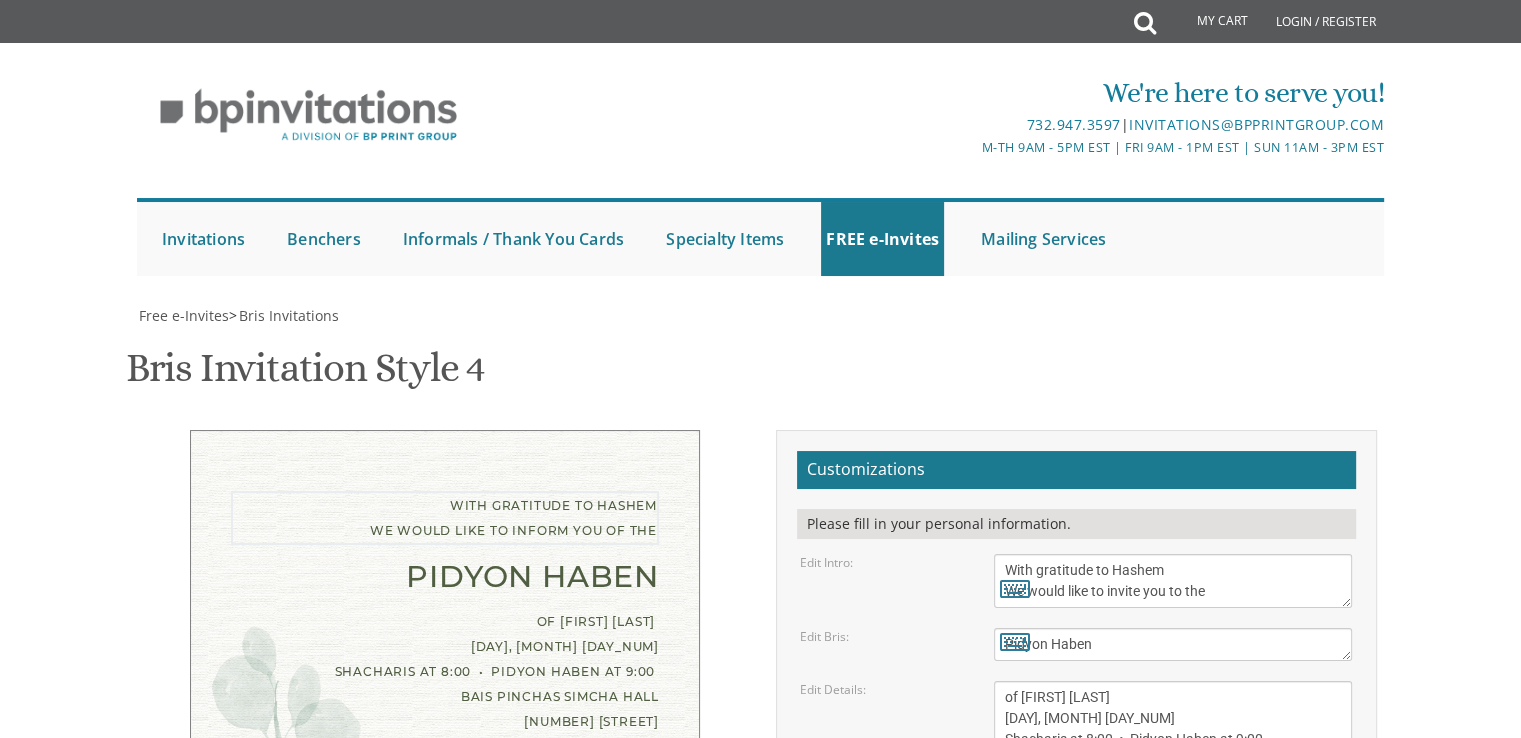click on "With gratitude to Hashem
We would like to inform you of the" at bounding box center [1173, 581] 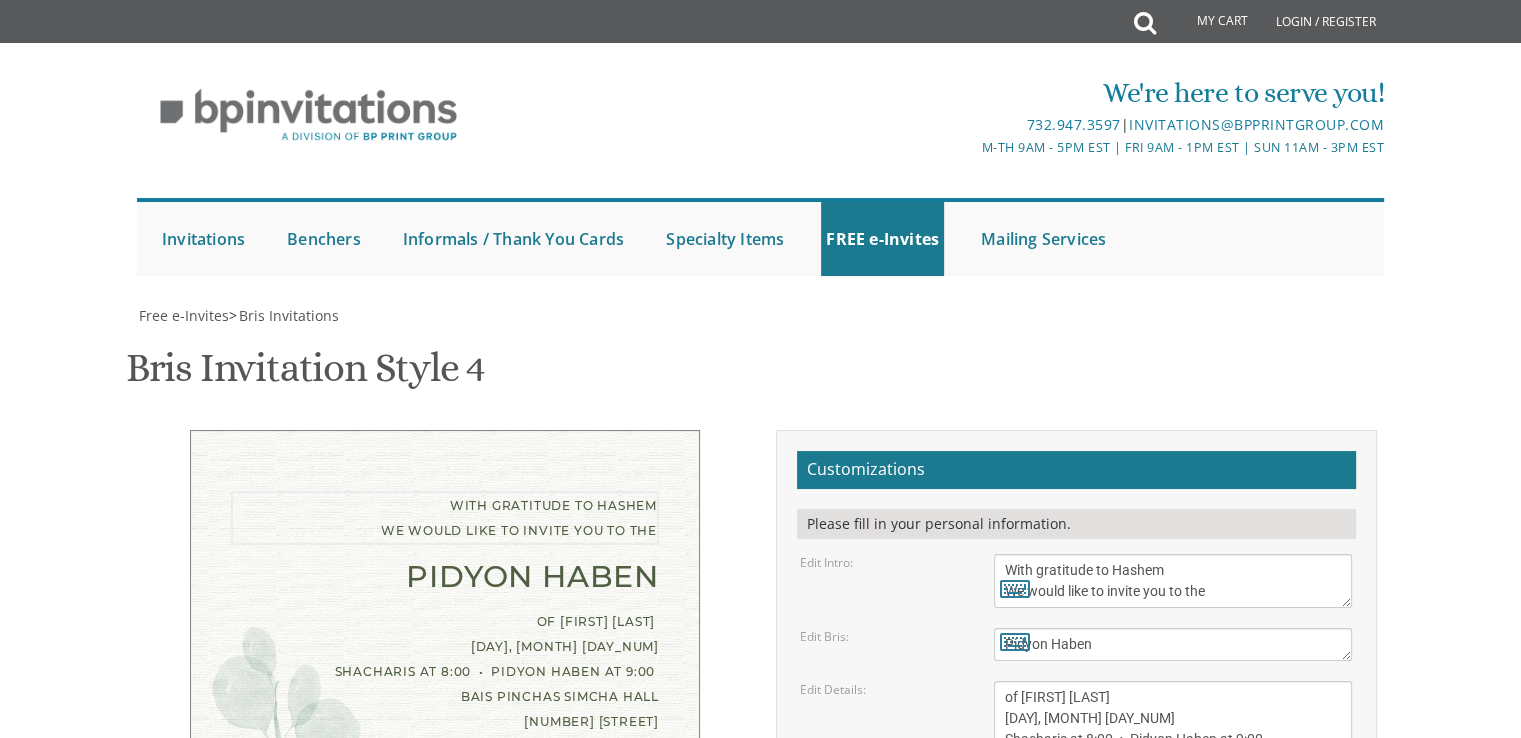 click on "With gratitude to Hashem
We would like to inform you of the" at bounding box center (1173, 581) 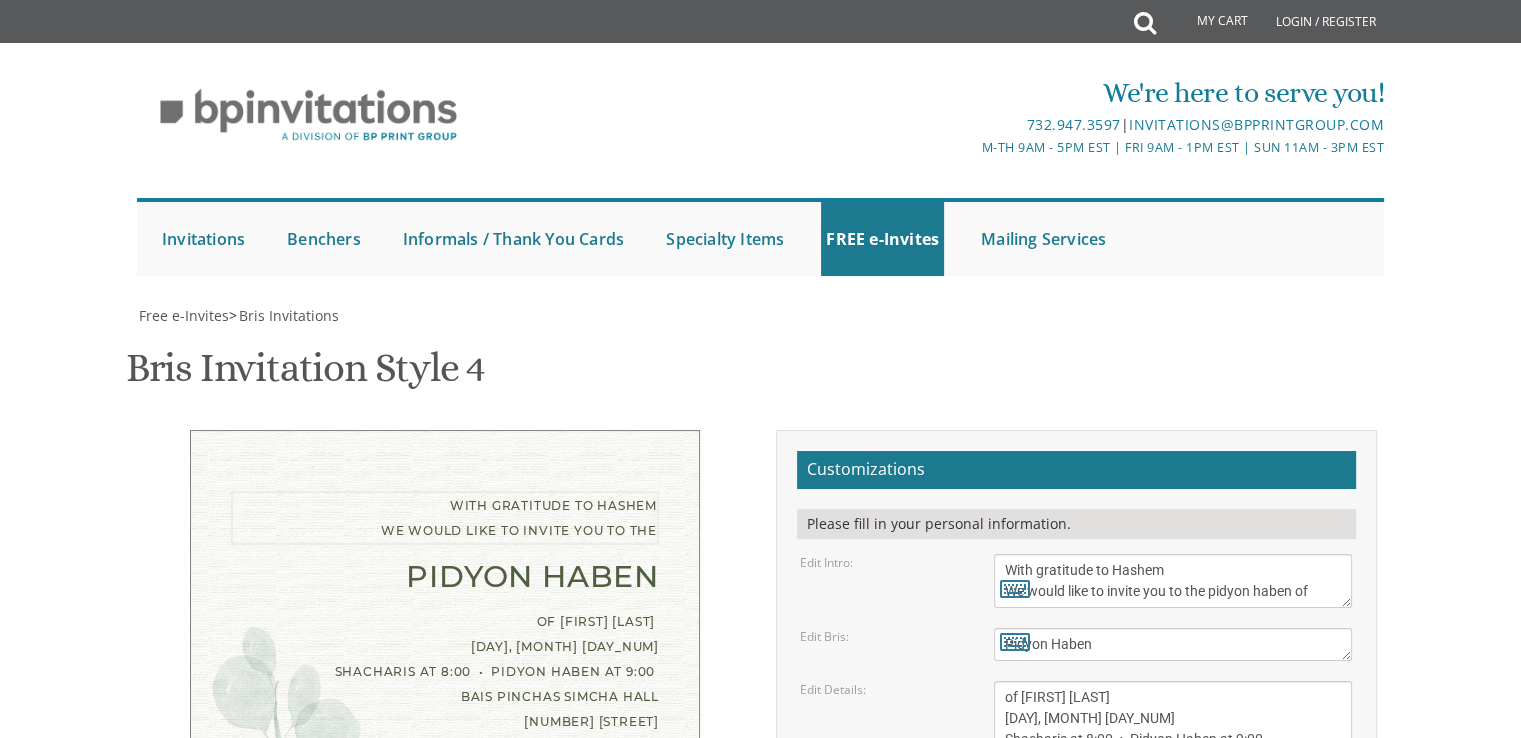 type on "With gratitude to Hashem
We would like to invite you to the pidyon haben of" 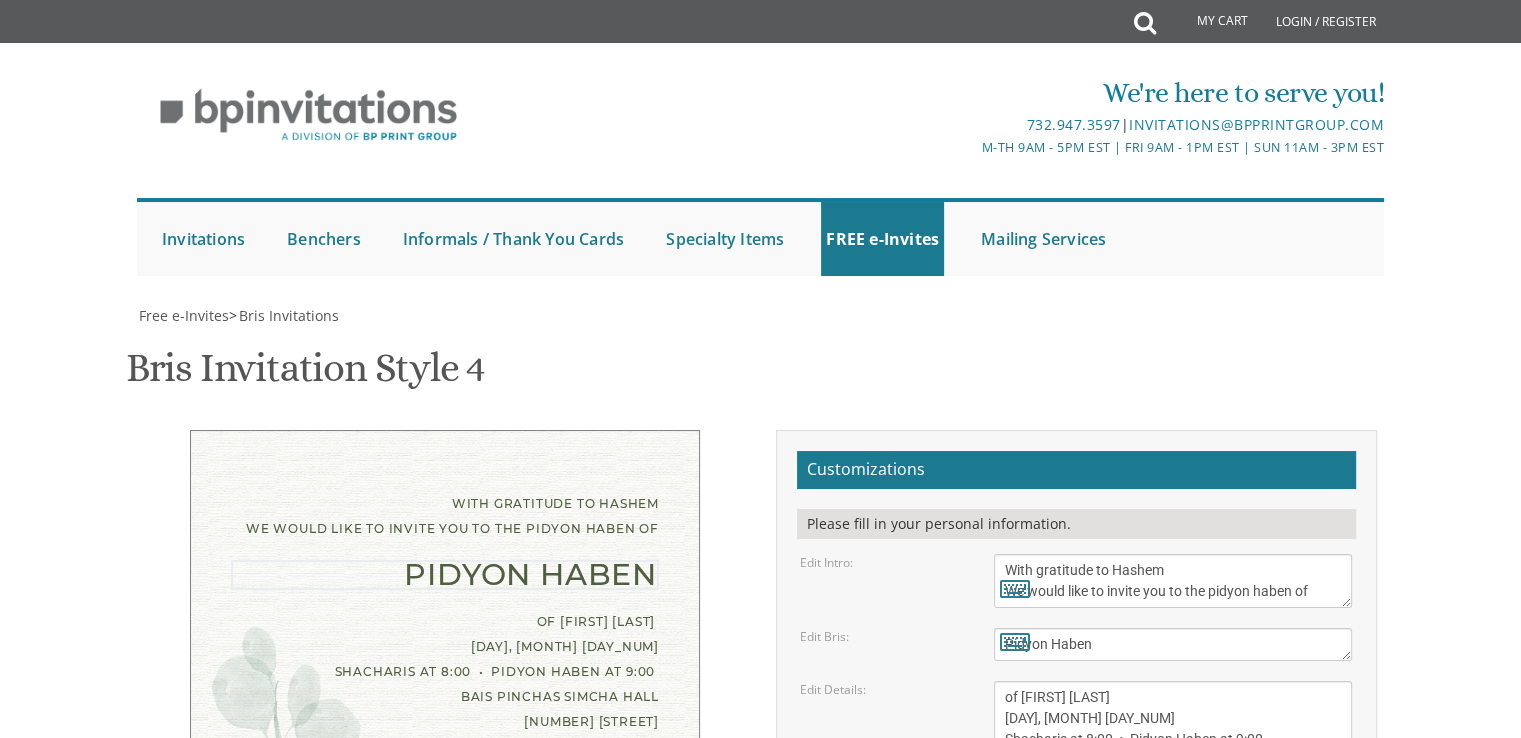 click on "Bris" at bounding box center [1173, 644] 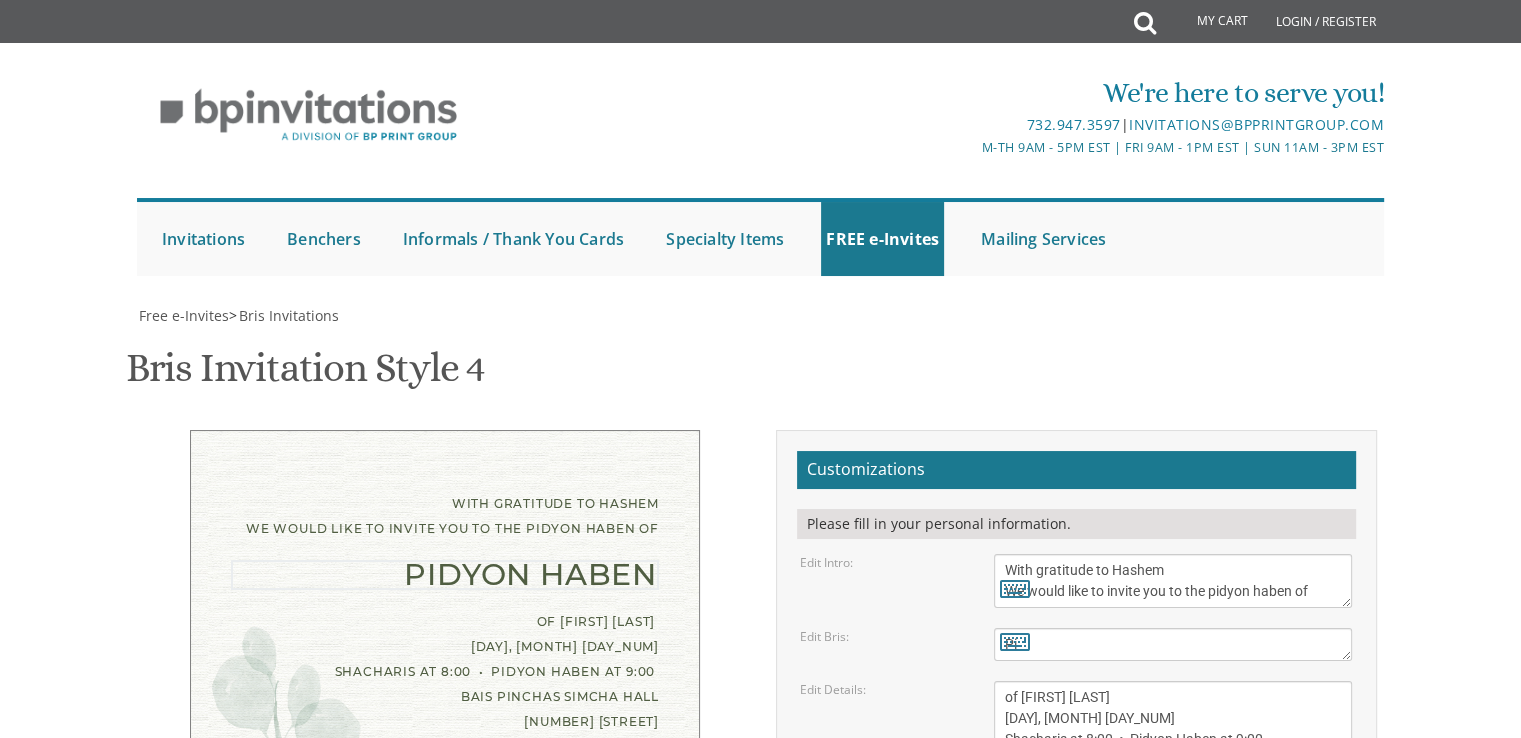 type on "P" 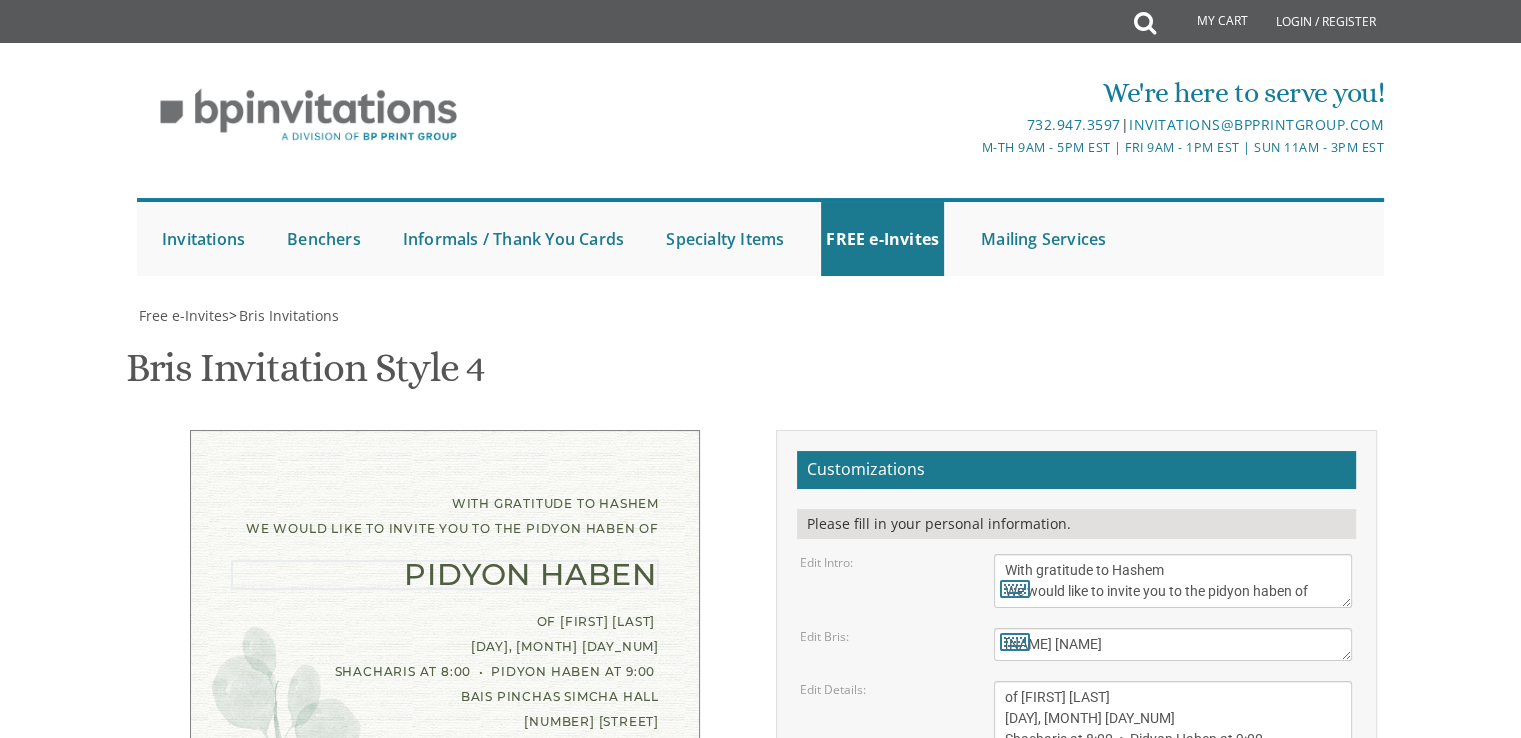 type on "[NAME] [NAME]" 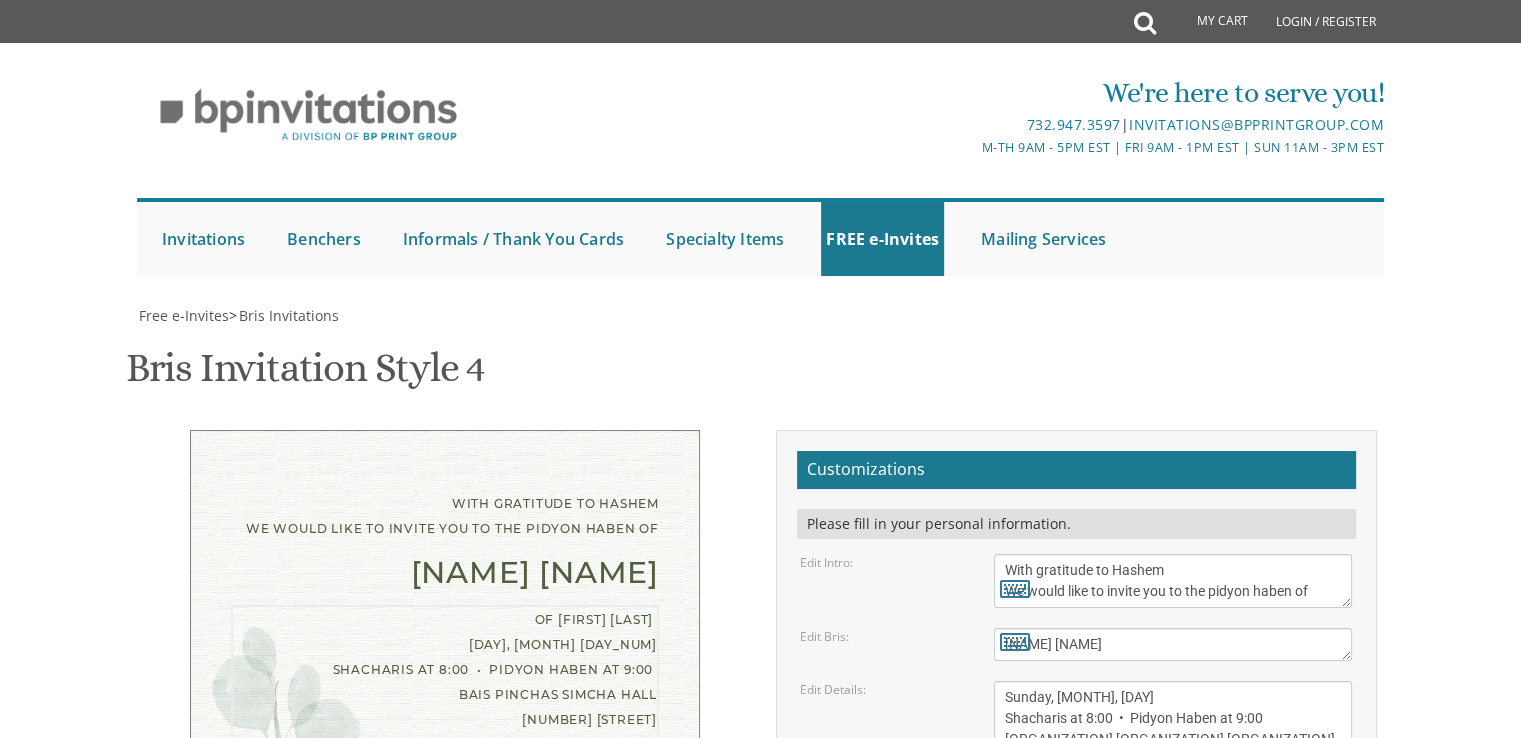 click on "With gratitude to Hashem
We would like to invite you to the pidyon haben of
[PERSON]
of [PERSON]
Sunday, [MONTH], [DAY]
Shacharis at 8:00  •  Pidyon Haben at 9:00
[ORGANIZATION] [ORGANIZATION] [ORGANIZATION]
[NUMBER] [STREET]
[CITY], [STATE] [POSTAL_CODE]
[PERSON] and [PERSON] [LAST_NAME]
[PERSON] and [PERSON] [LAST_NAME]
[PERSON] and [PERSON] [LAST_NAME]
Customizations
Edit Intro:" at bounding box center (761, 778) 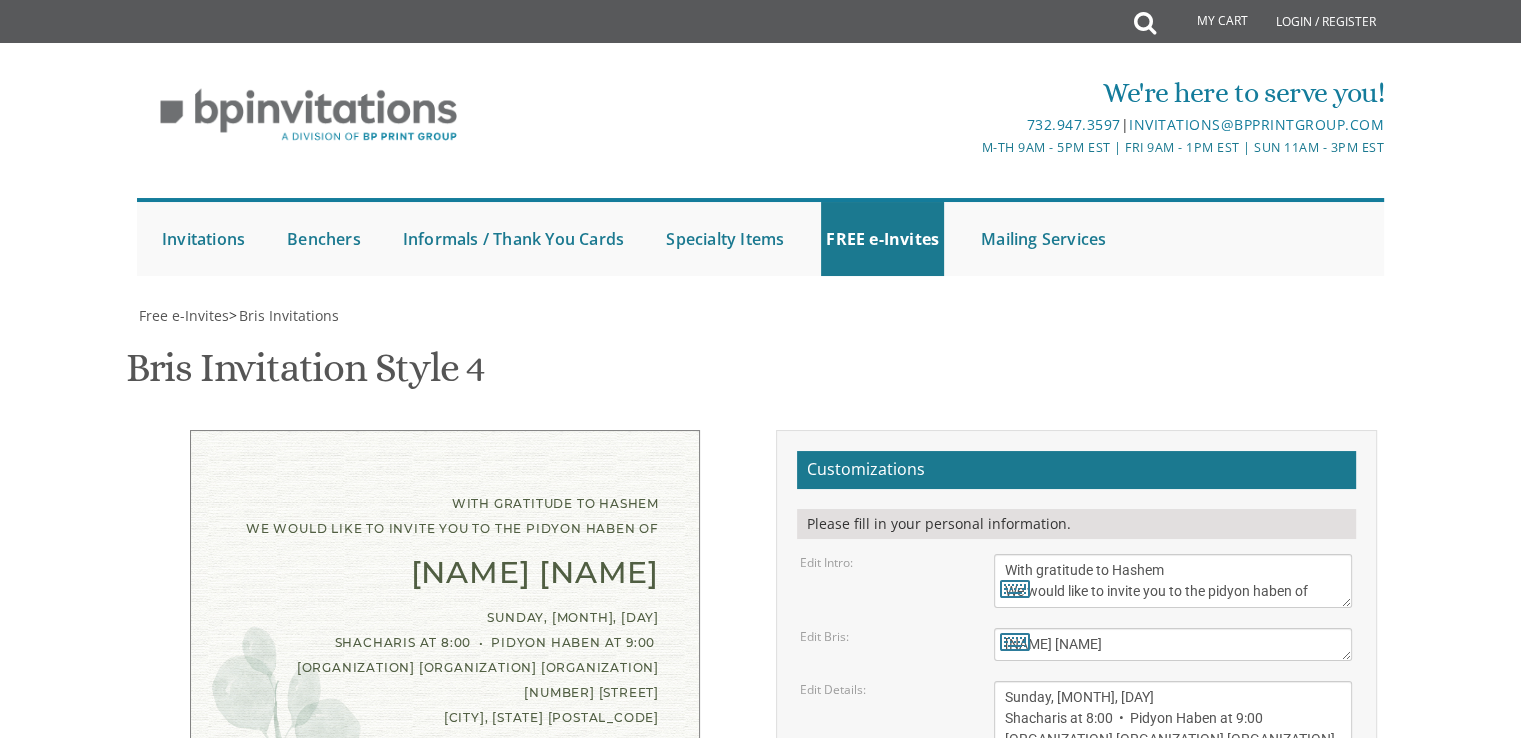 click on "[PERSON] and [PERSON] [LAST_NAME]
[PERSON] and [PERSON] [LAST_NAME]
[PERSON] and [PERSON] [LAST_NAME]" at bounding box center (1173, 876) 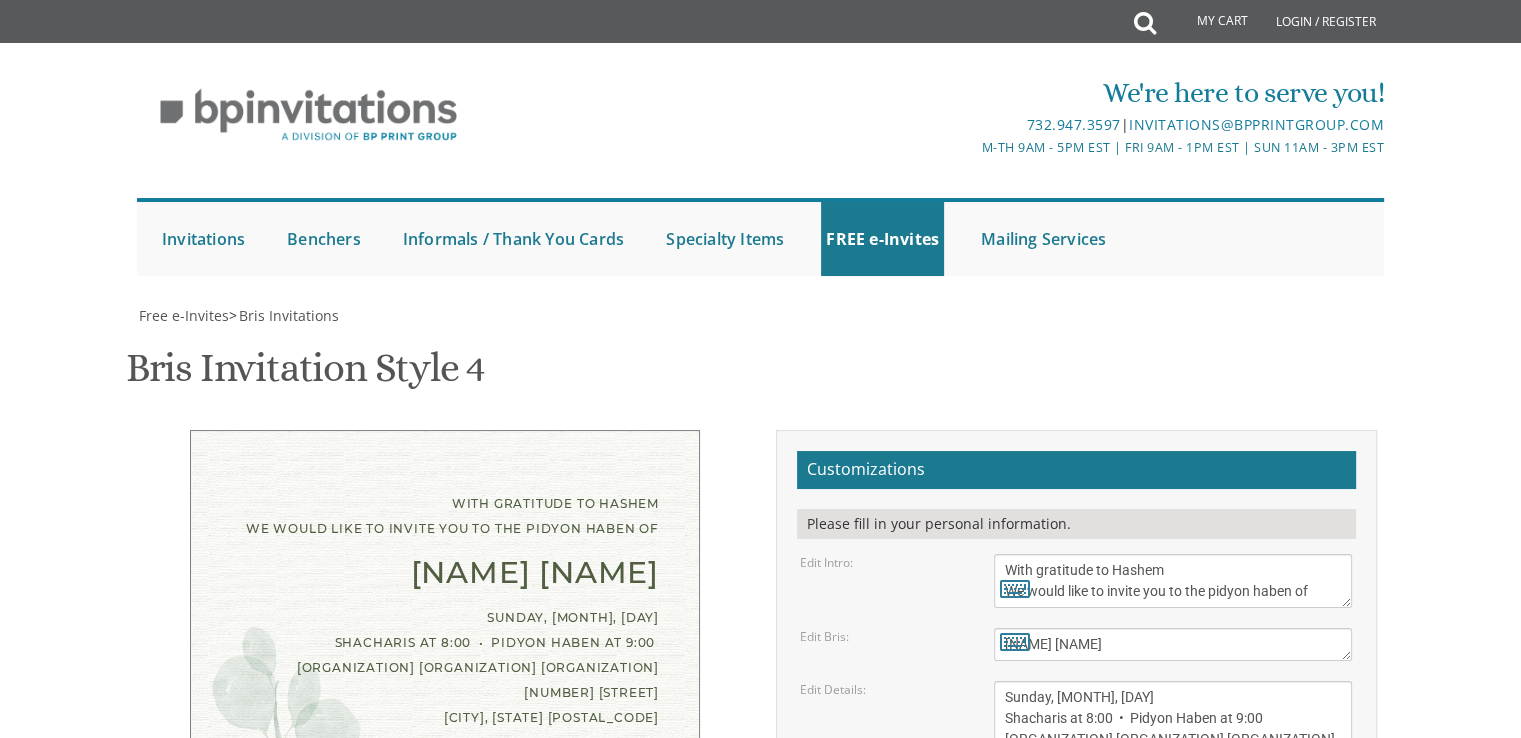 click on "Sunday, [MONTH], [DAY]
Shacharis at 8:00  •  Pidyon Haben at 9:00
[ORGANIZATION] [ORGANIZATION] [ORGANIZATION]
[NUMBER] [STREET]
[CITY], [STATE] [POSTAL_CODE]" at bounding box center (445, 668) 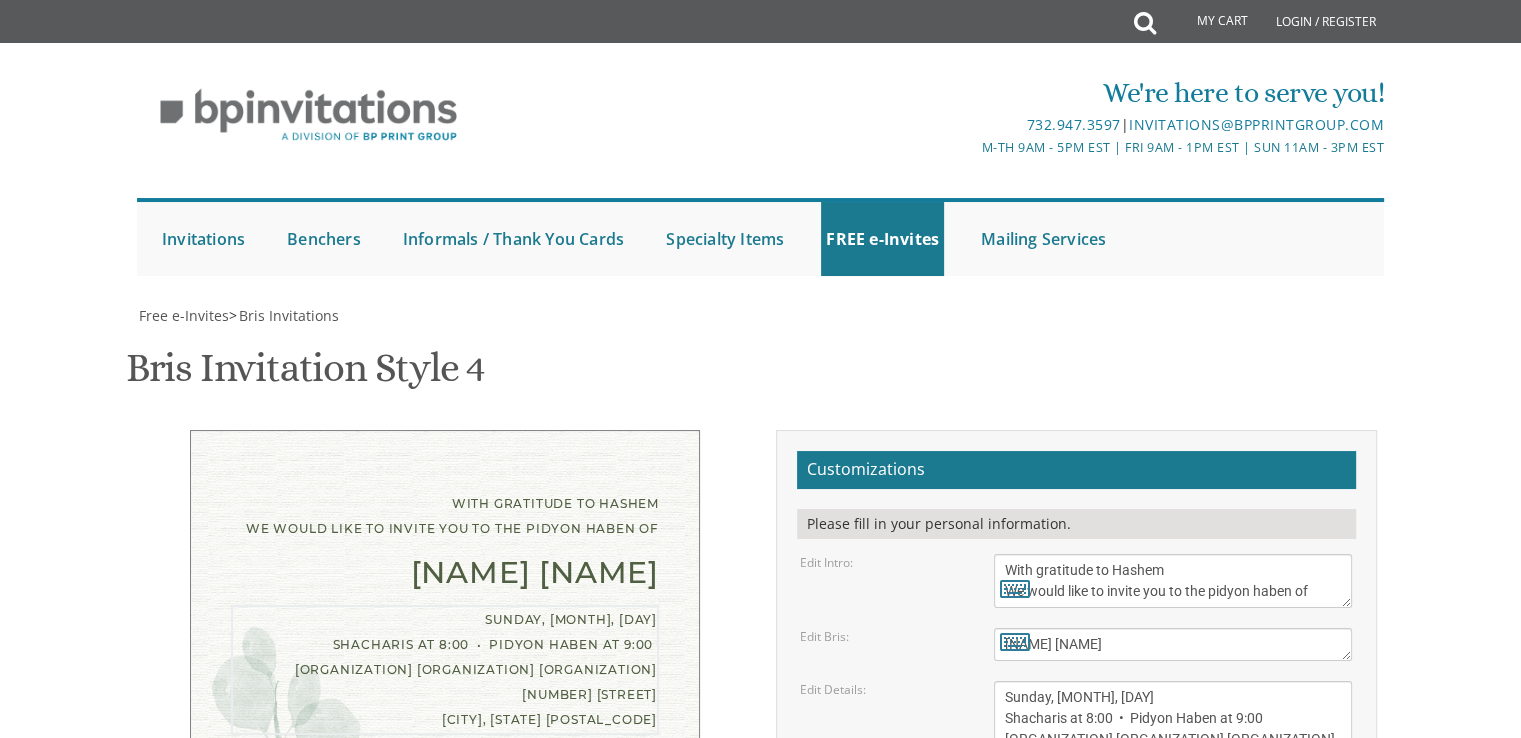 click on "of our dear son/grandson
[DAY], [MONTH] [DAY_NUM]
Shacharis at 7:00  •  Bris at 7:45
Khal Zichron Yaakov
[NUMBER] [STREET]
[CITY], [STATE] [POSTAL_CODE]" at bounding box center (1173, 750) 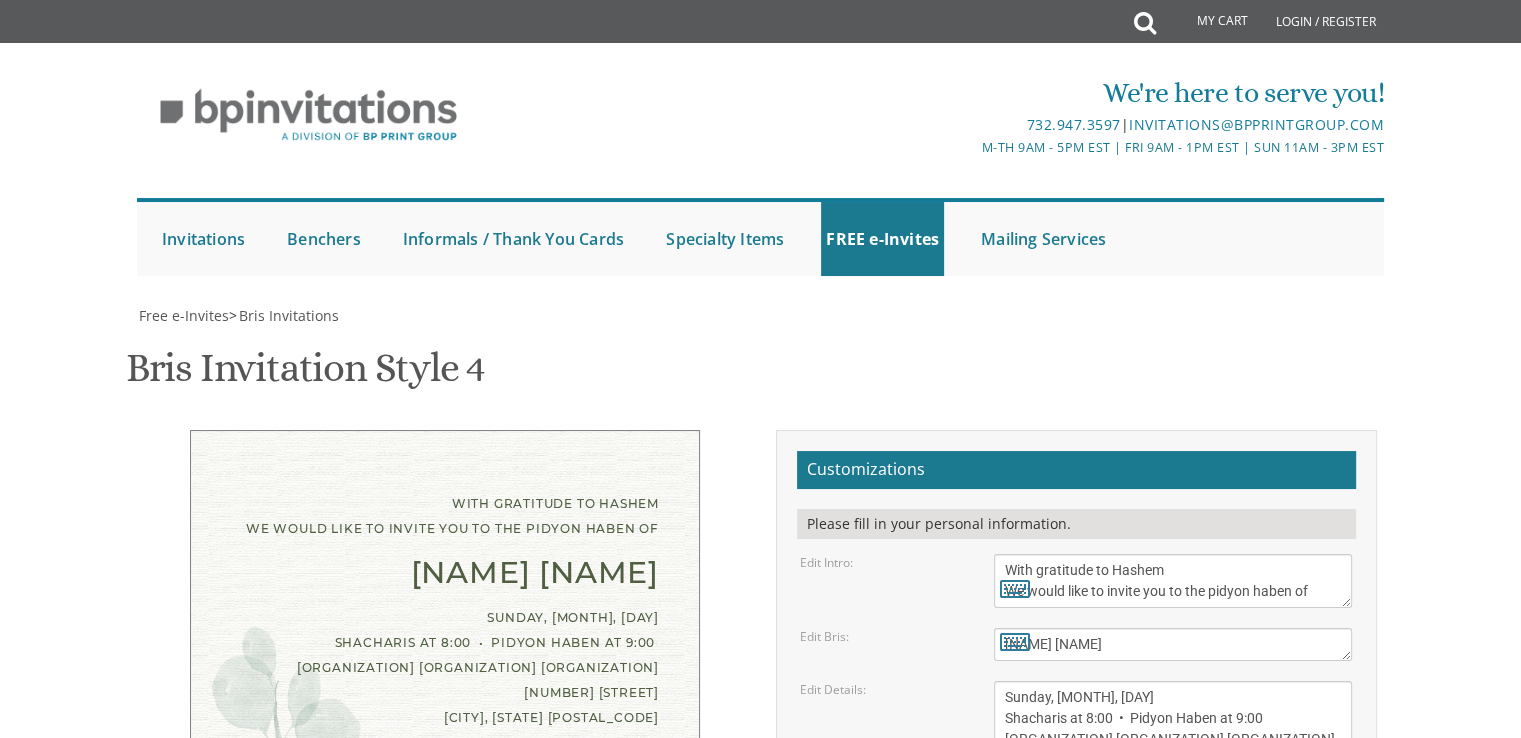click on "With gratitude to Hashem
We would like to invite you to the pidyon haben of
[FIRST] [LAST]
[DAY], [MONTH] [DAY_NUM]
Shacharis at 8:00  •  Pidyon Haben at 9:00
Bais Pinchas Simcha Hall
[NUMBER] [STREET]
[CITY], [STATE] [POSTAL_CODE]
[FIRST] and [LAST]
[FIRST] and [LAST]
[FIRST] and [LAST]
Customizations
Edit Intro: Edit Bris: Bris" at bounding box center [761, 778] 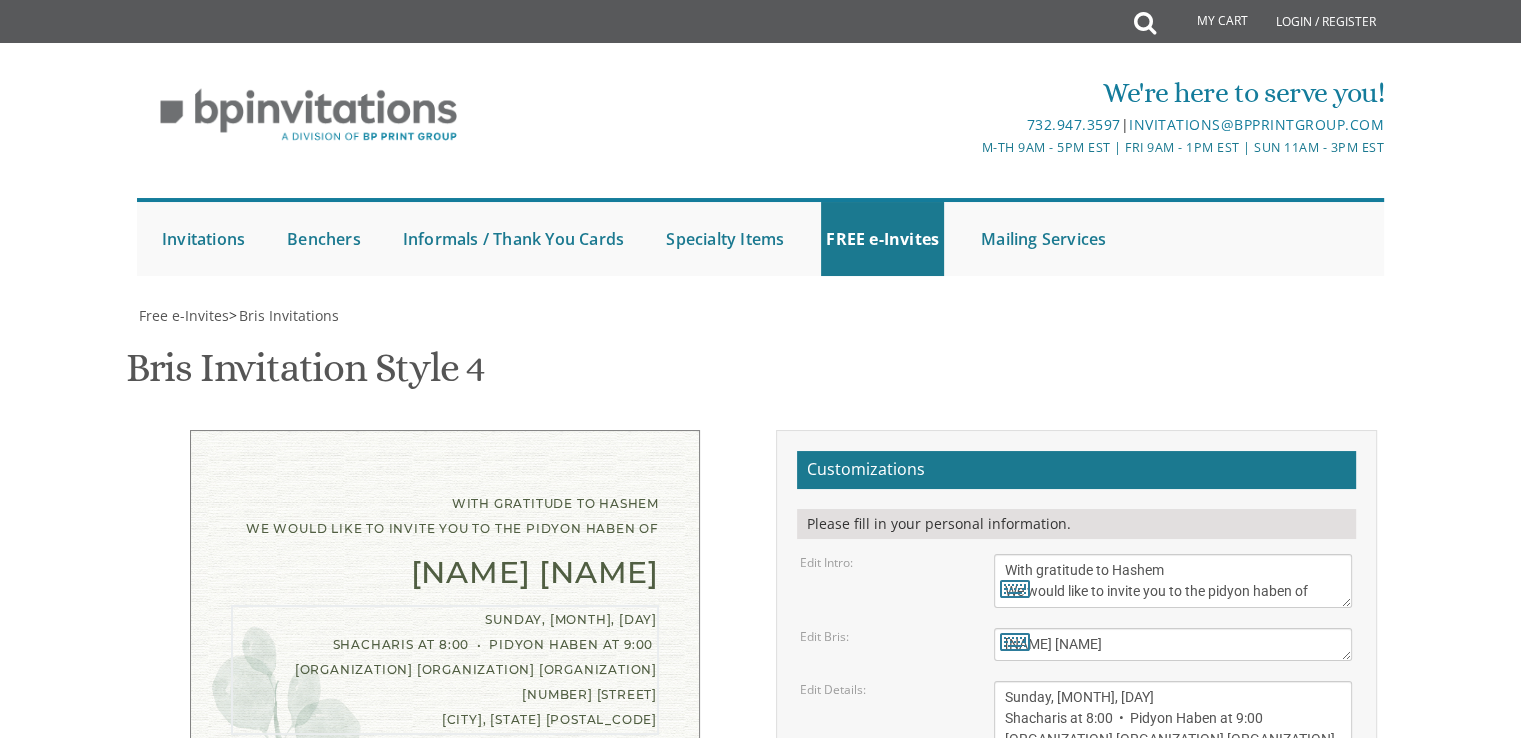 click on "of our dear son/grandson
[DAY], [MONTH] [DAY_NUM]
Shacharis at 7:00  •  Bris at 7:45
Khal Zichron Yaakov
[NUMBER] [STREET]
[CITY], [STATE] [POSTAL_CODE]" at bounding box center (1173, 750) 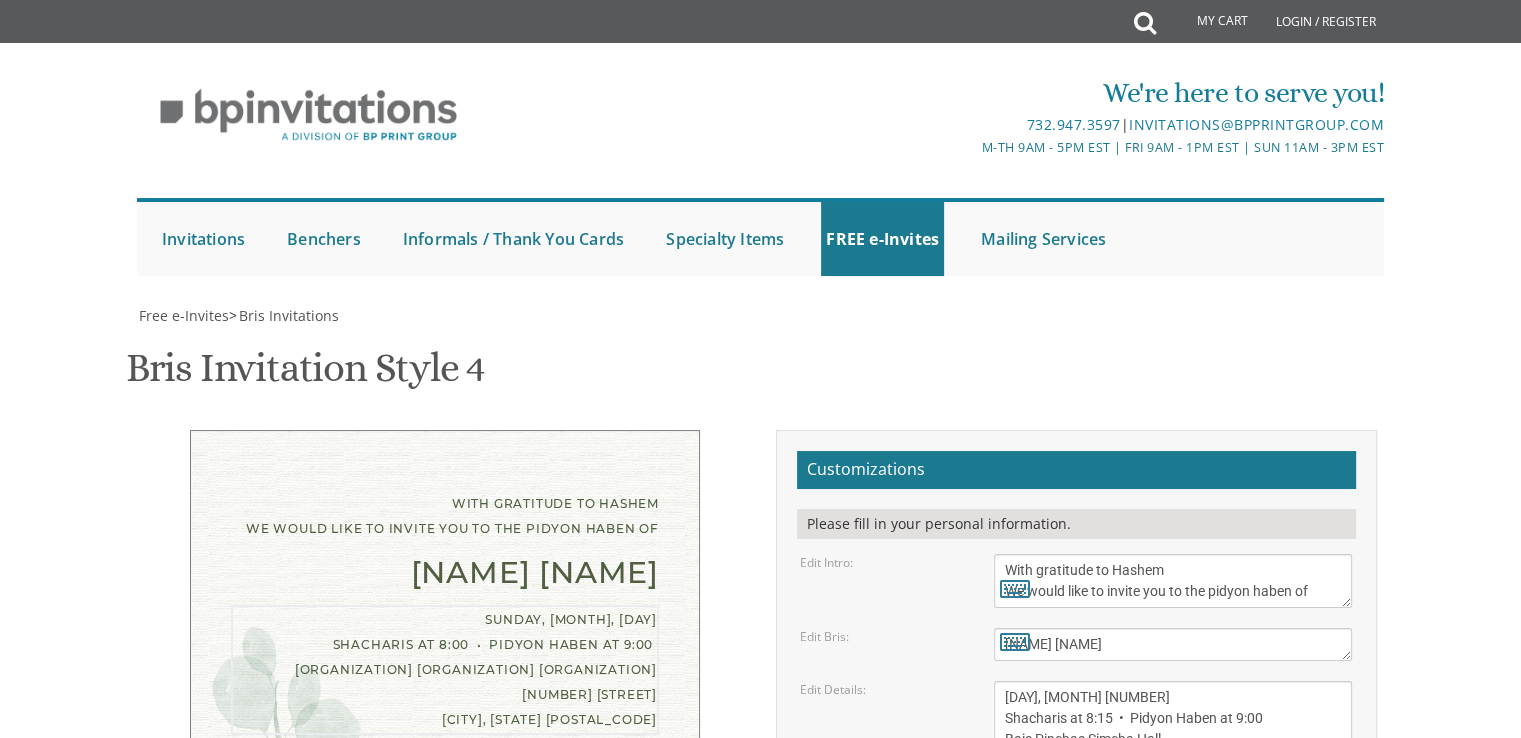 click on "of our dear son/grandson
[DAY], [MONTH] [DAY_NUM]
Shacharis at 7:00  •  Bris at 7:45
Khal Zichron Yaakov
[NUMBER] [STREET]
[CITY], [STATE] [POSTAL_CODE]" at bounding box center [1173, 750] 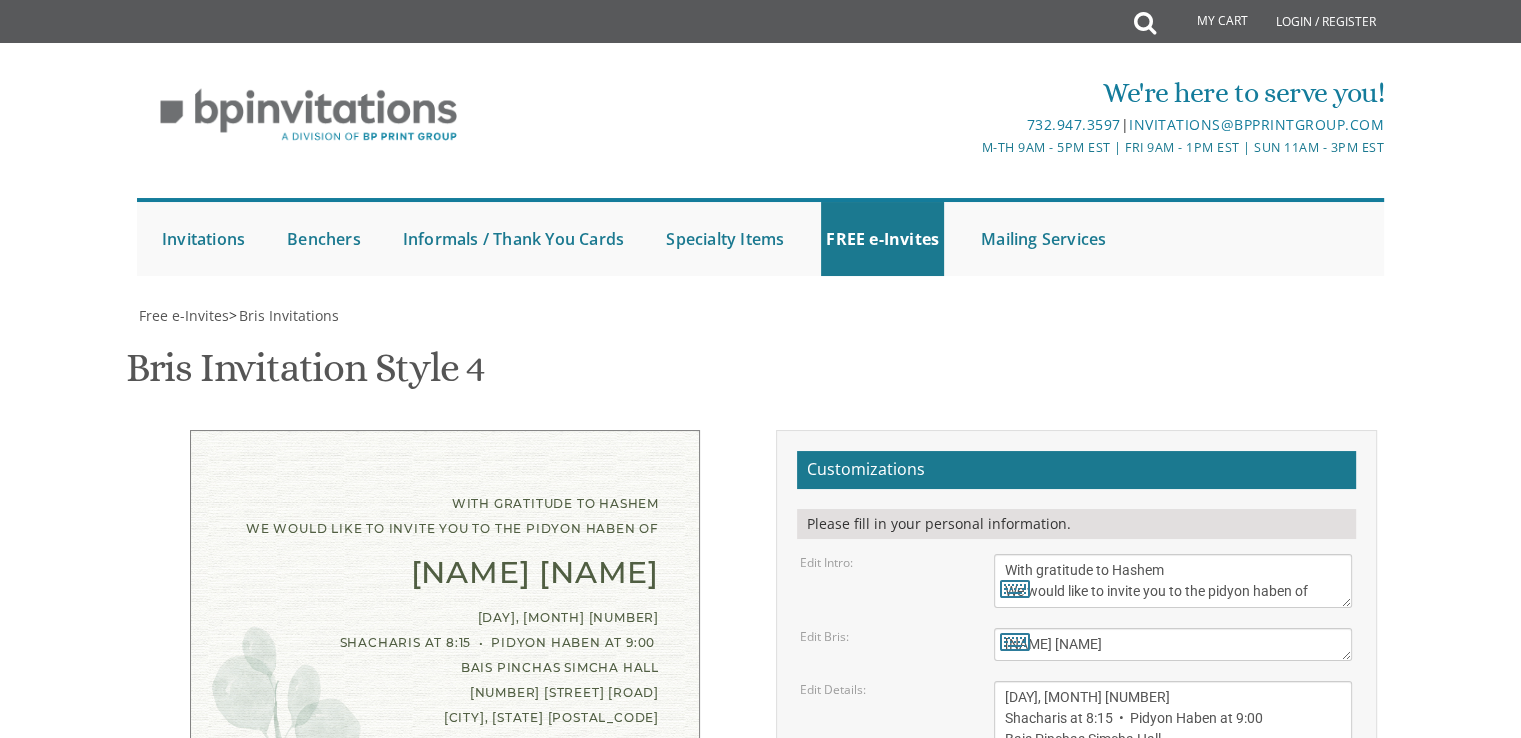 click on "Download Image" at bounding box center (971, 1067) 